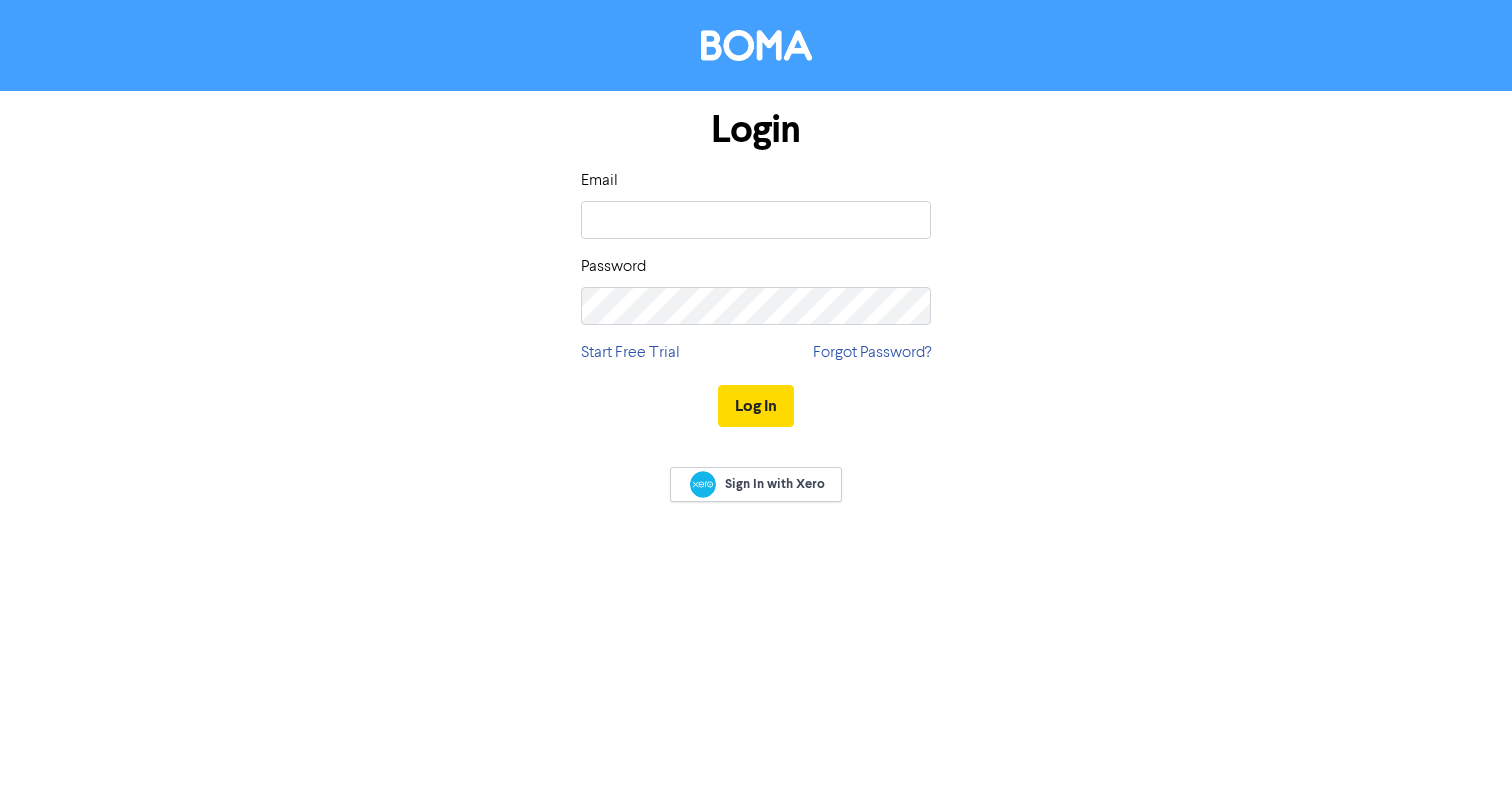 scroll, scrollTop: 0, scrollLeft: 0, axis: both 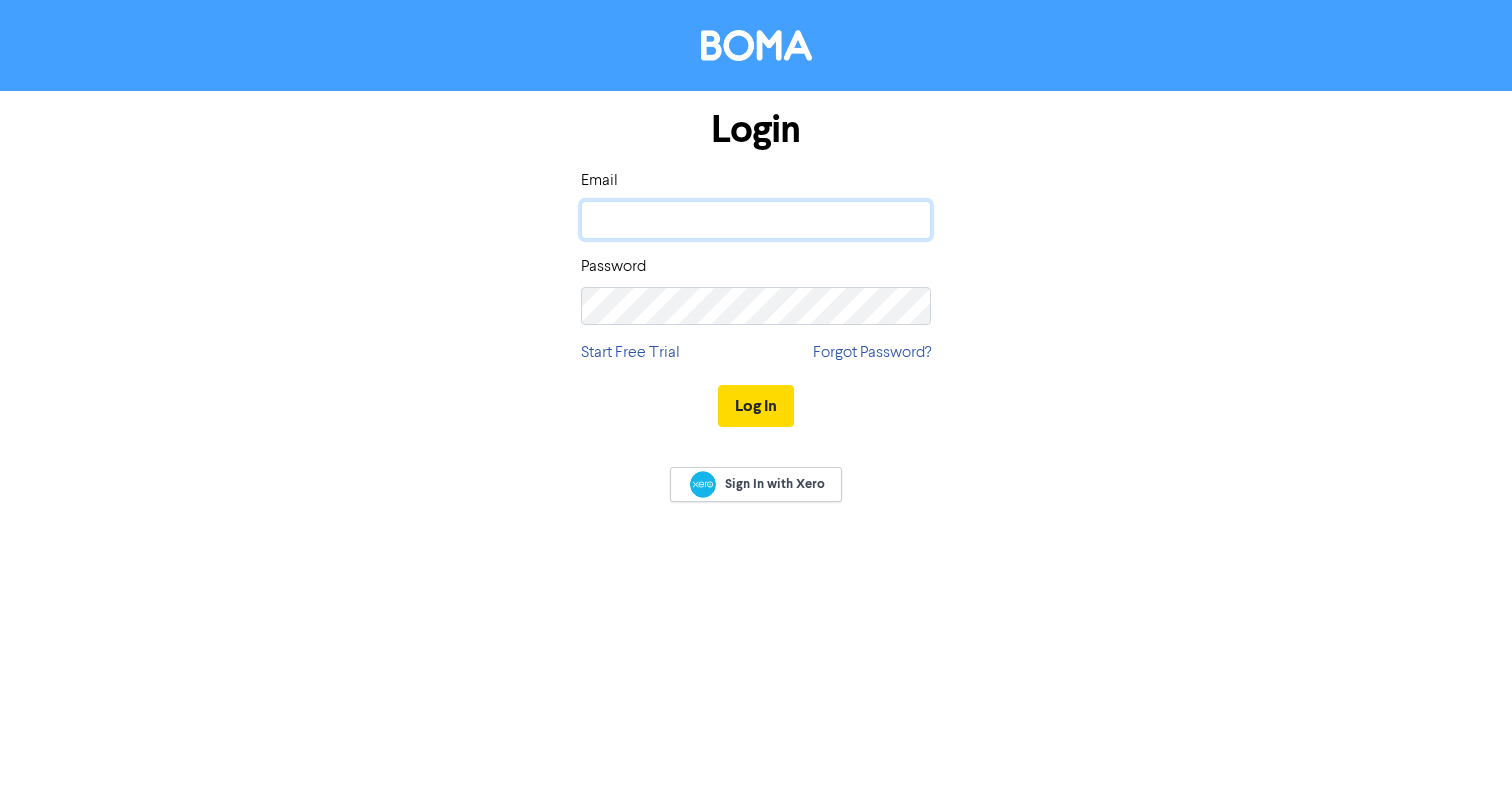 click 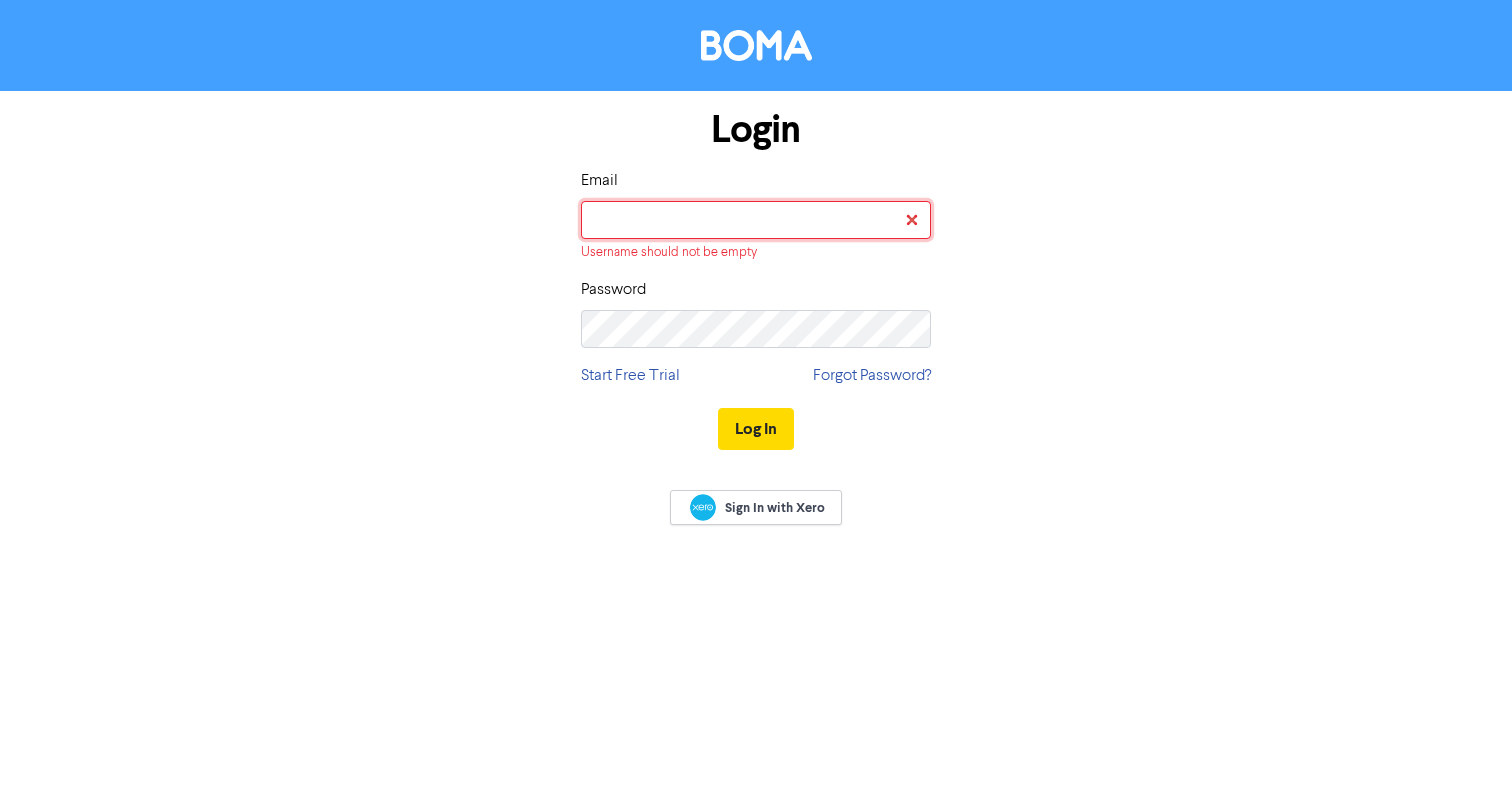 type on "[EMAIL_ADDRESS][DOMAIN_NAME]" 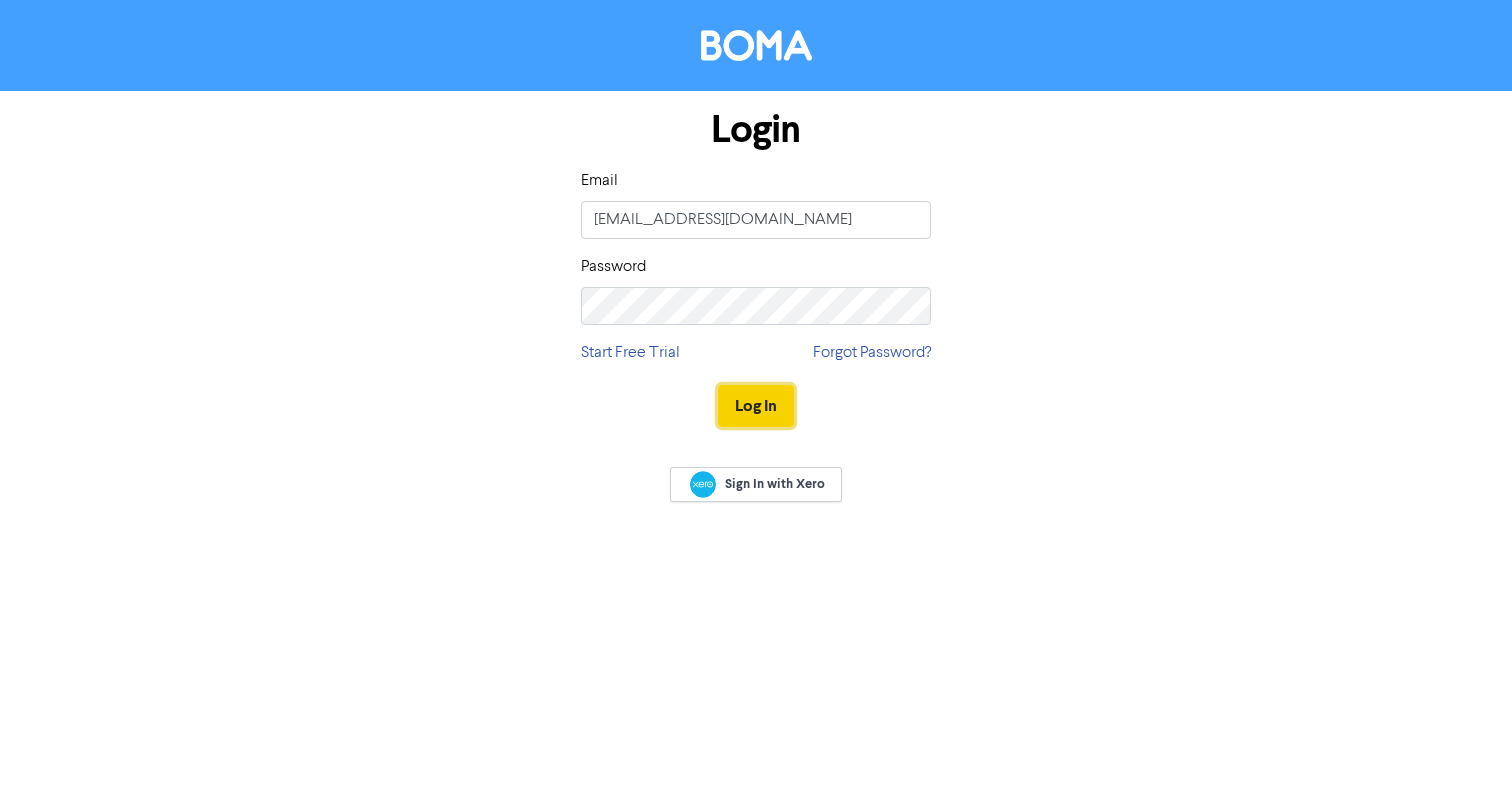 click on "Log In" at bounding box center (756, 406) 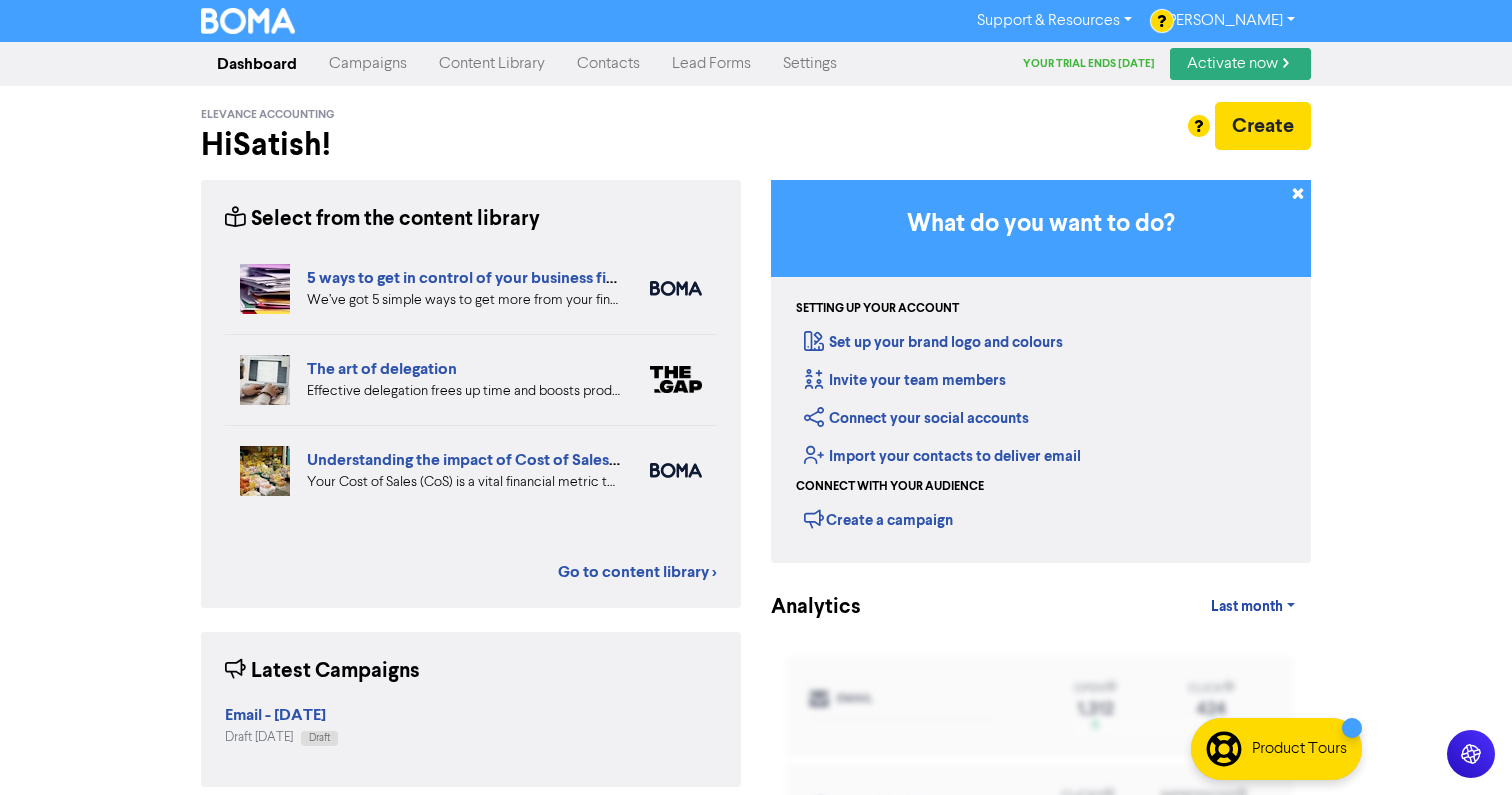 click at bounding box center [756, 397] 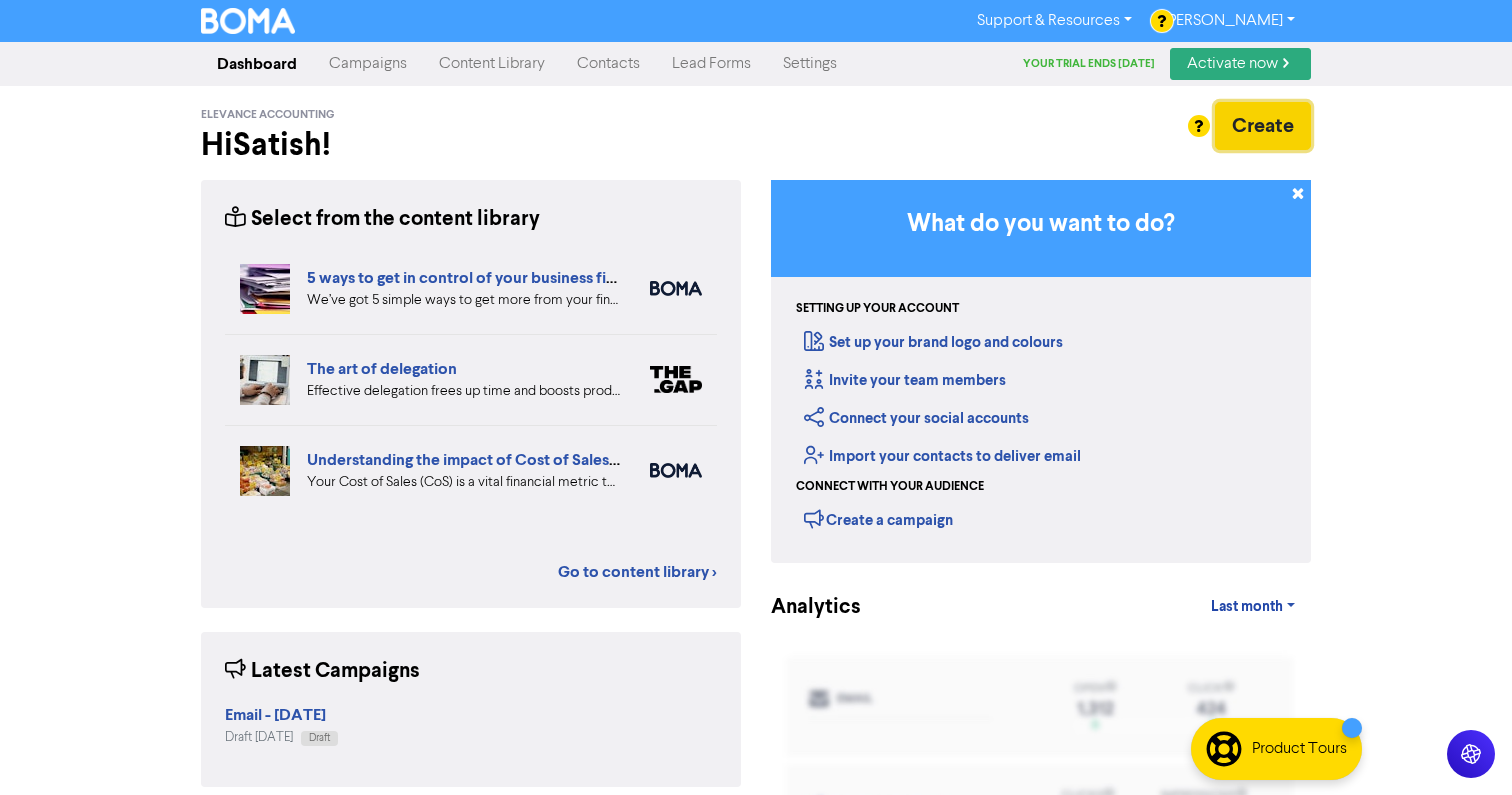 click on "Create" at bounding box center (1263, 126) 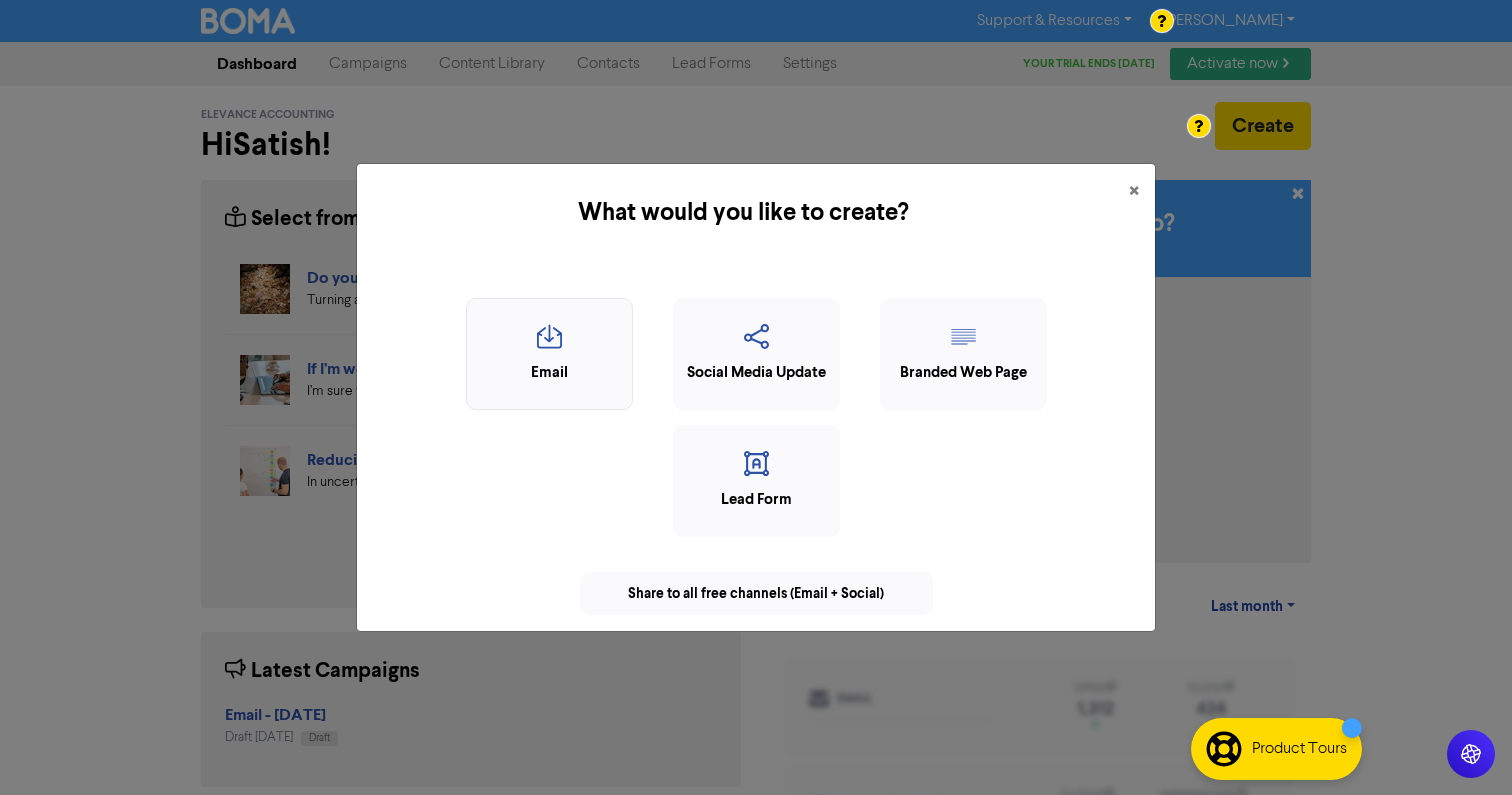 click at bounding box center [549, 343] 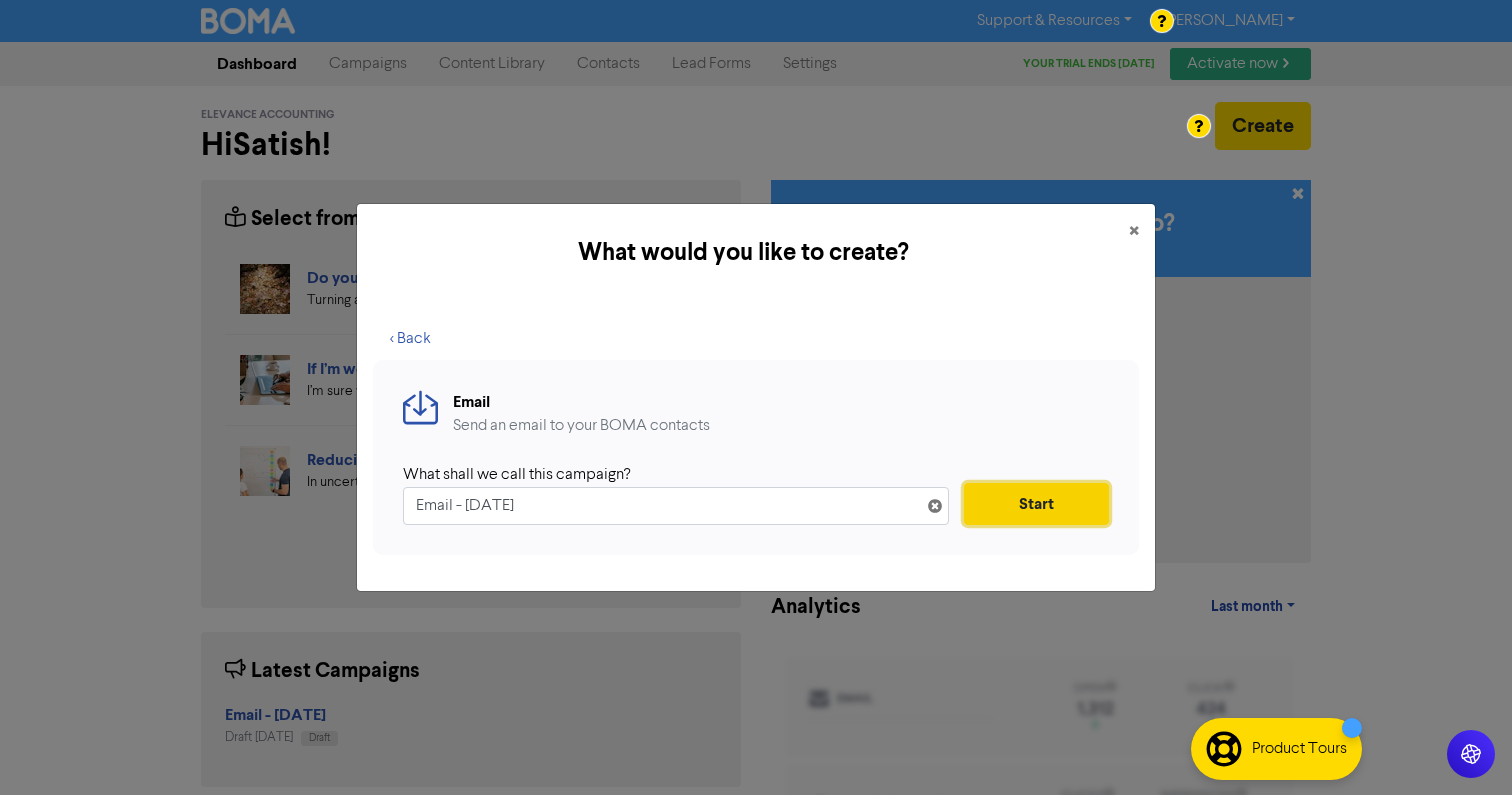 click on "Start" at bounding box center (1036, 504) 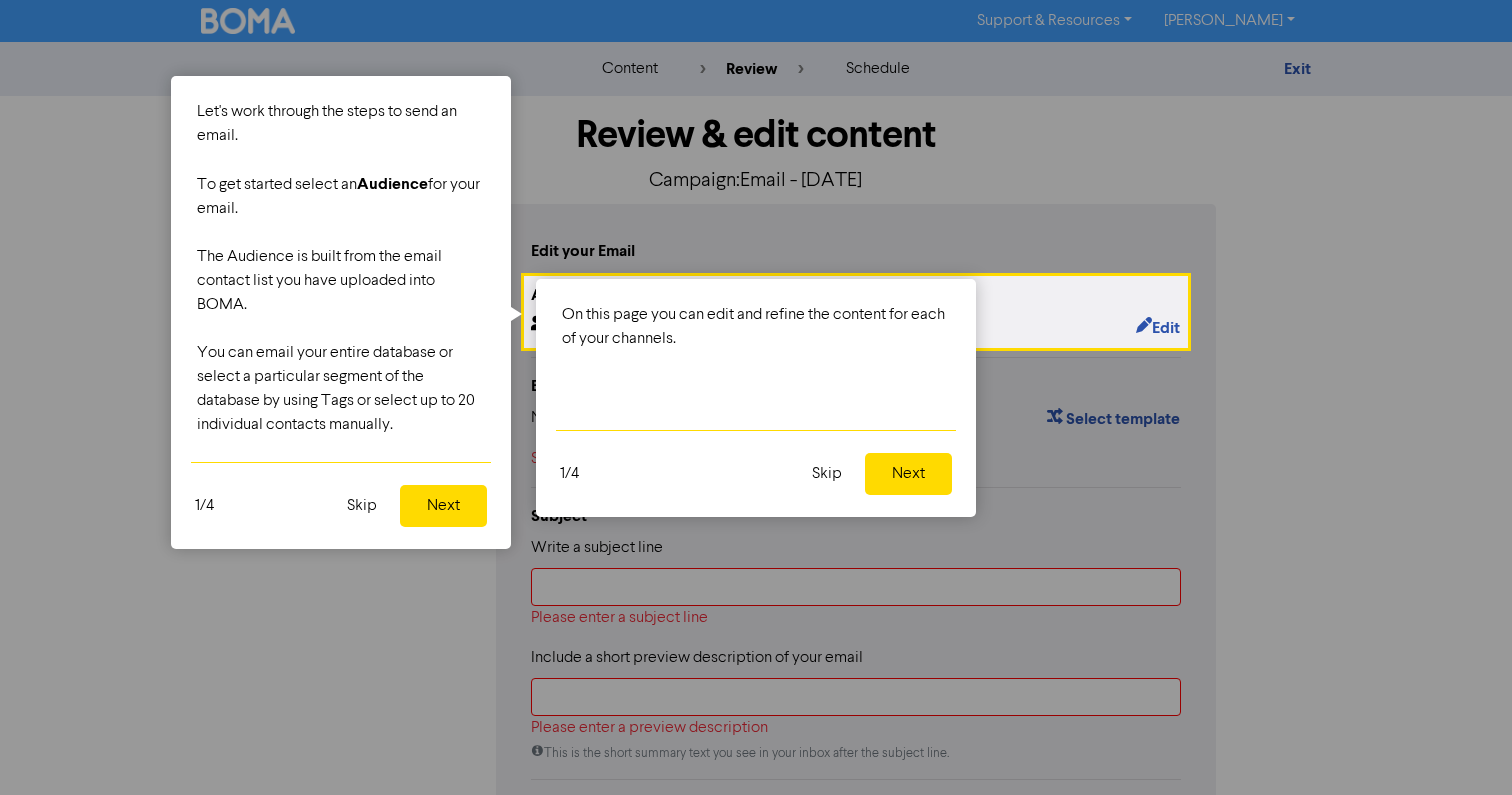 click on "Next" at bounding box center [908, 474] 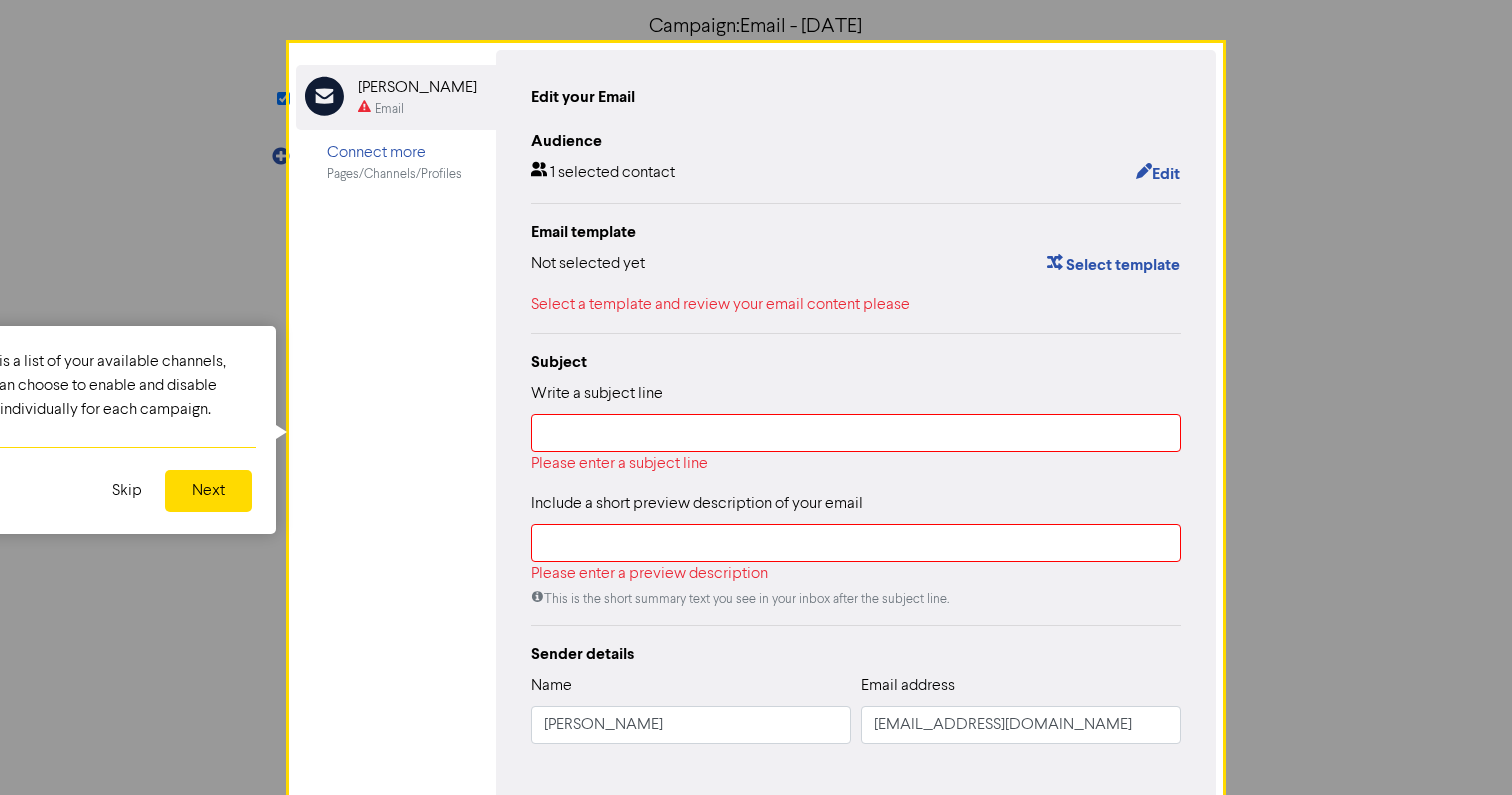 scroll, scrollTop: 259, scrollLeft: 0, axis: vertical 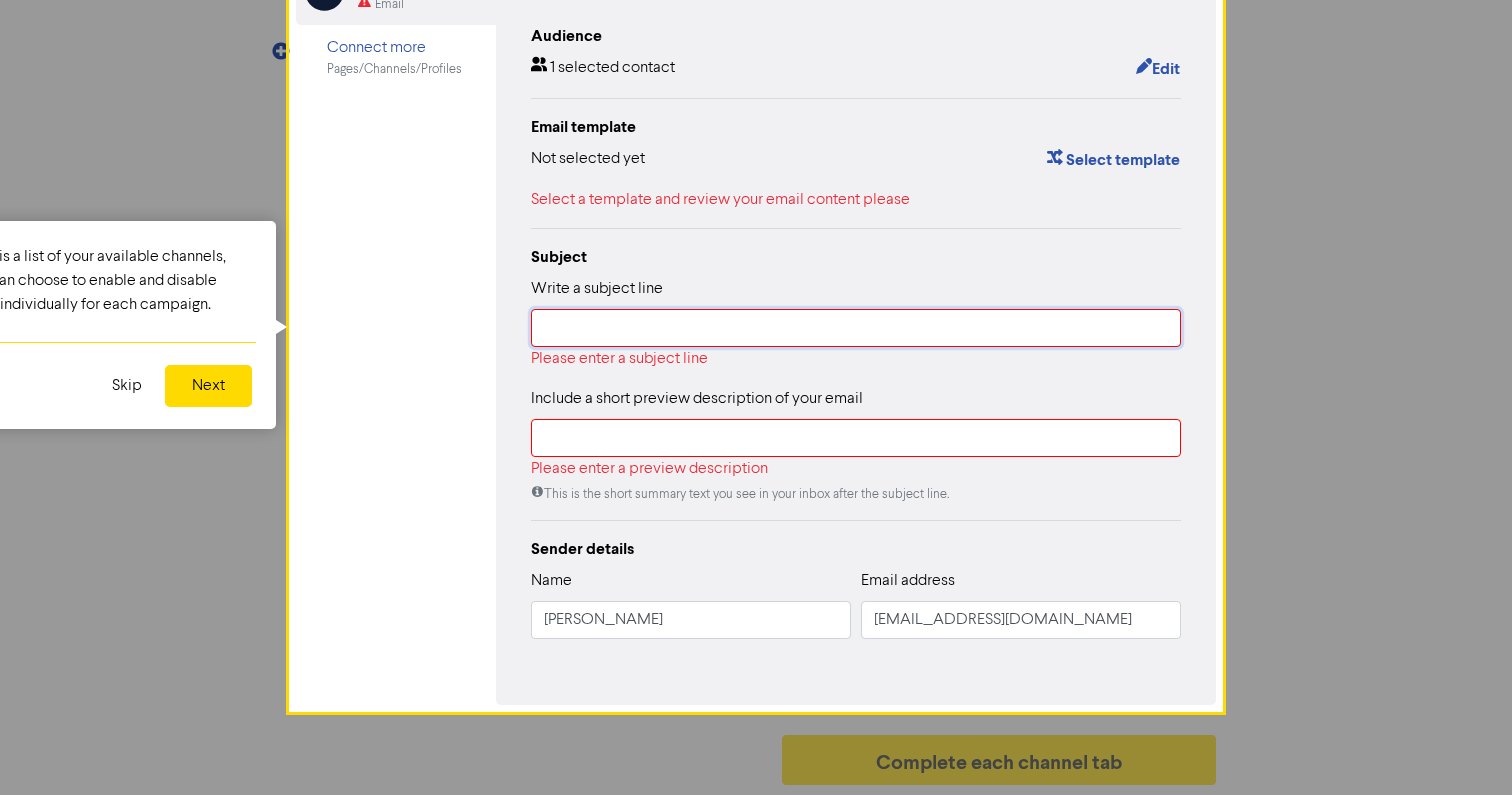 click at bounding box center [856, 328] 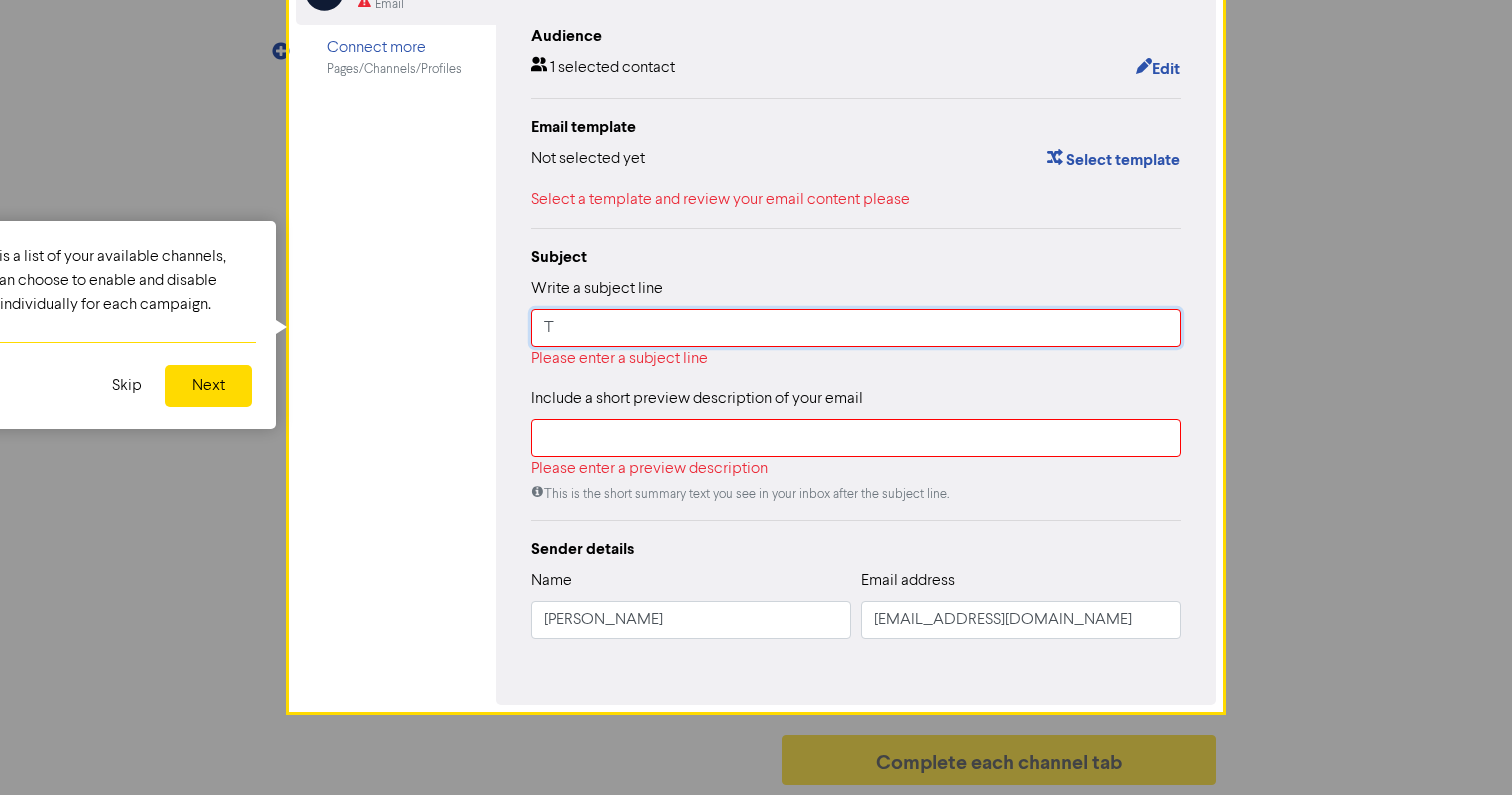 scroll, scrollTop: 235, scrollLeft: 0, axis: vertical 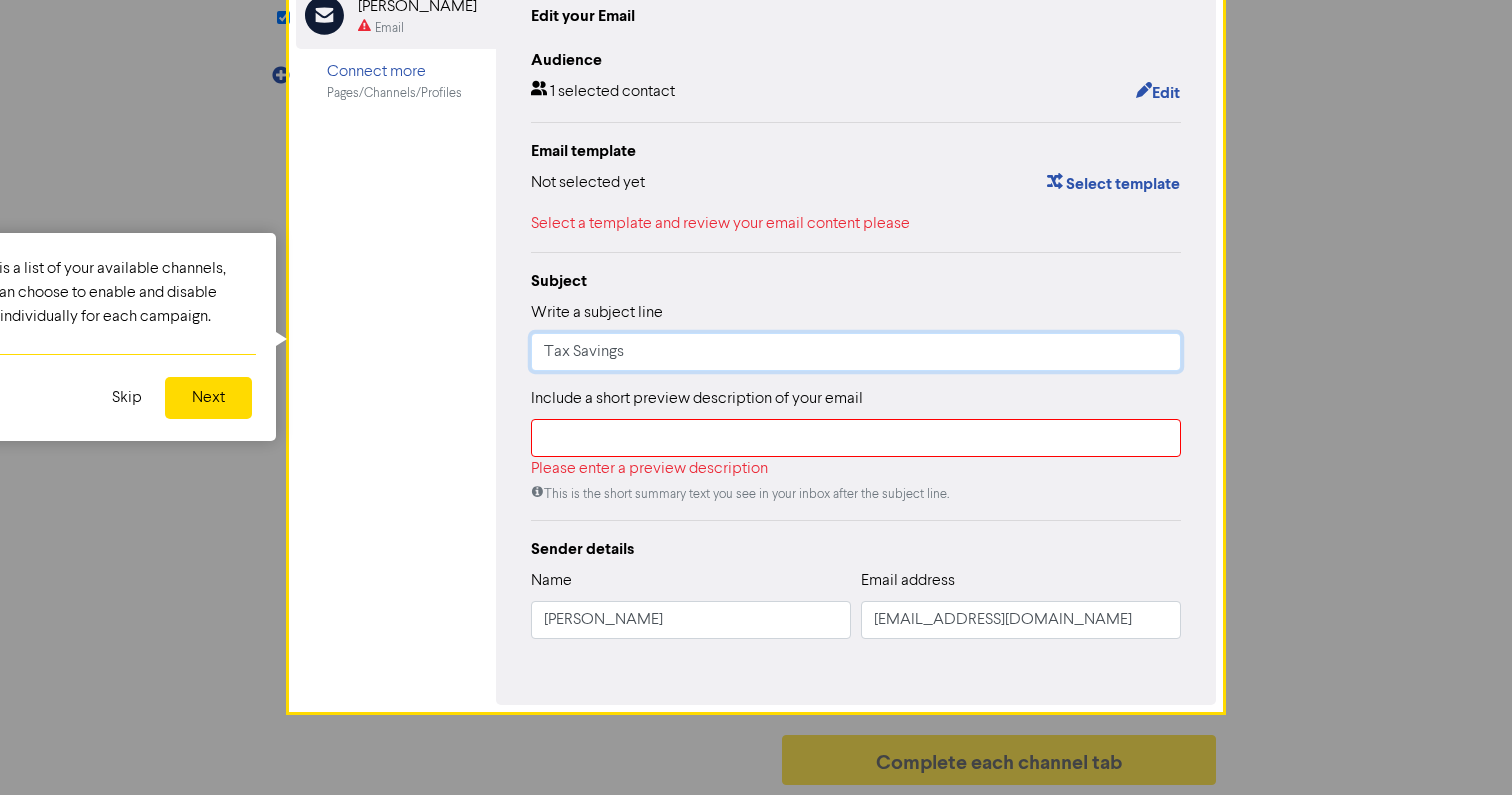 click on "Tax Savings" at bounding box center (856, 352) 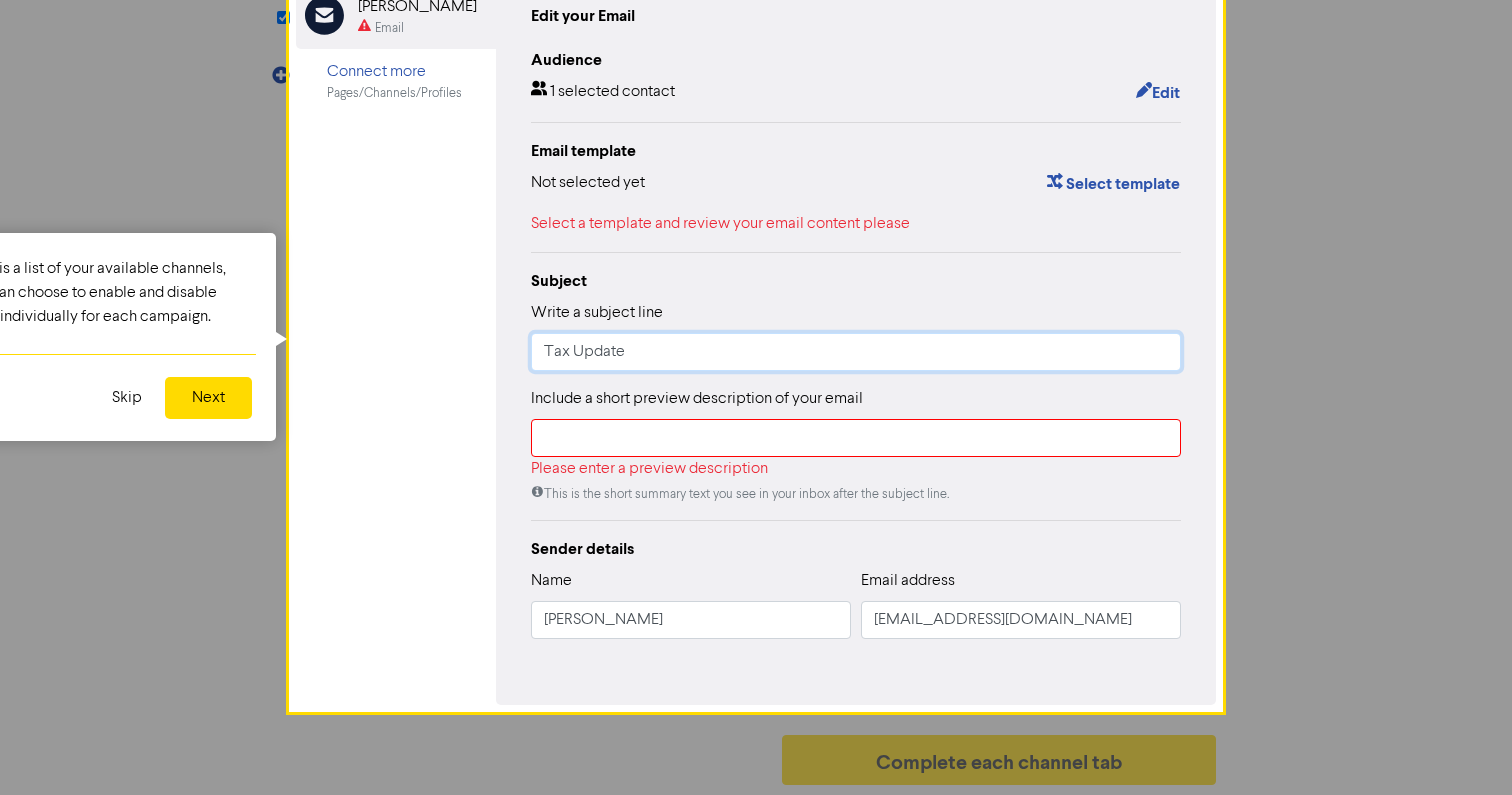 type on "Tax Update" 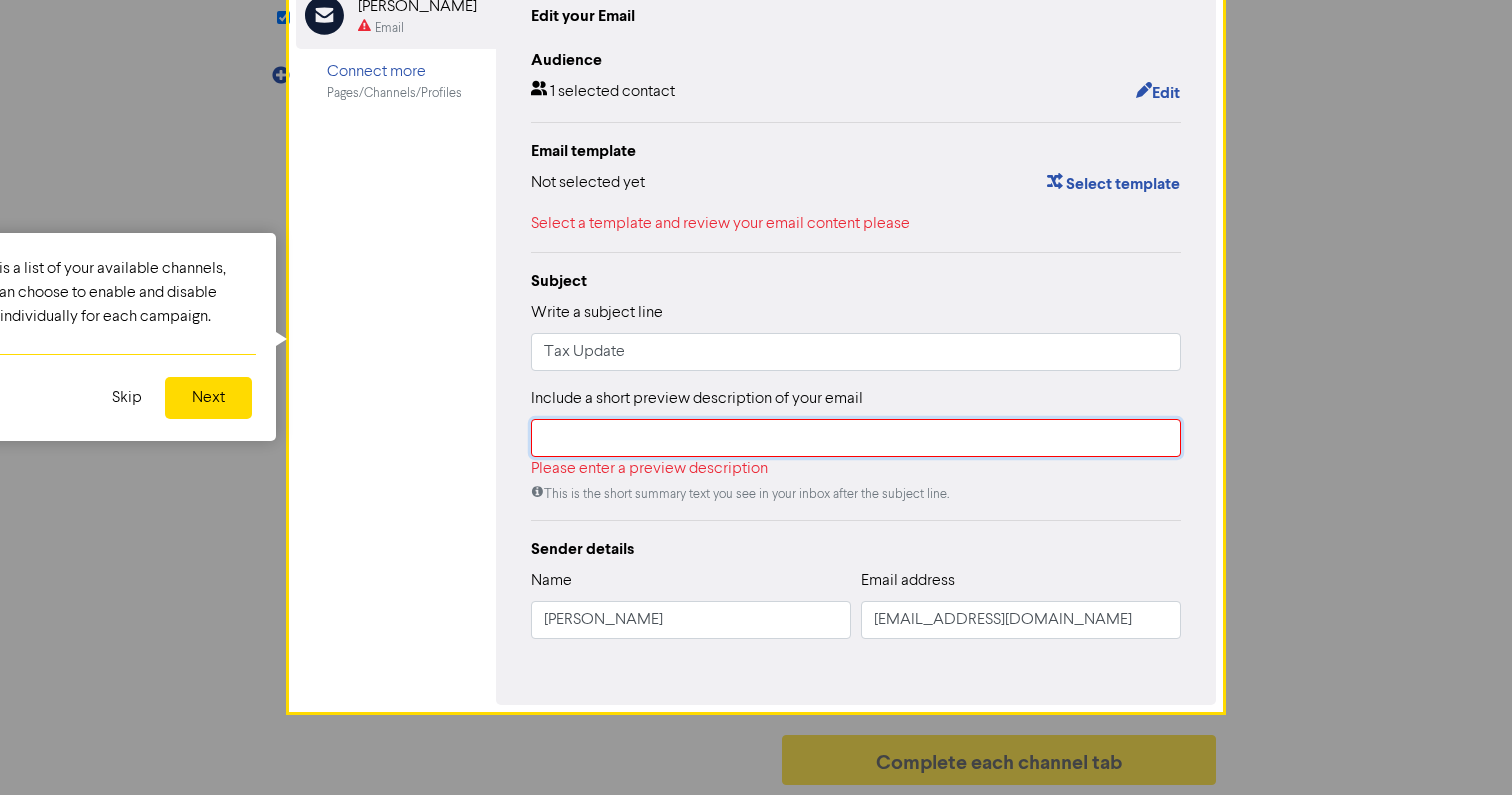 click at bounding box center (856, 438) 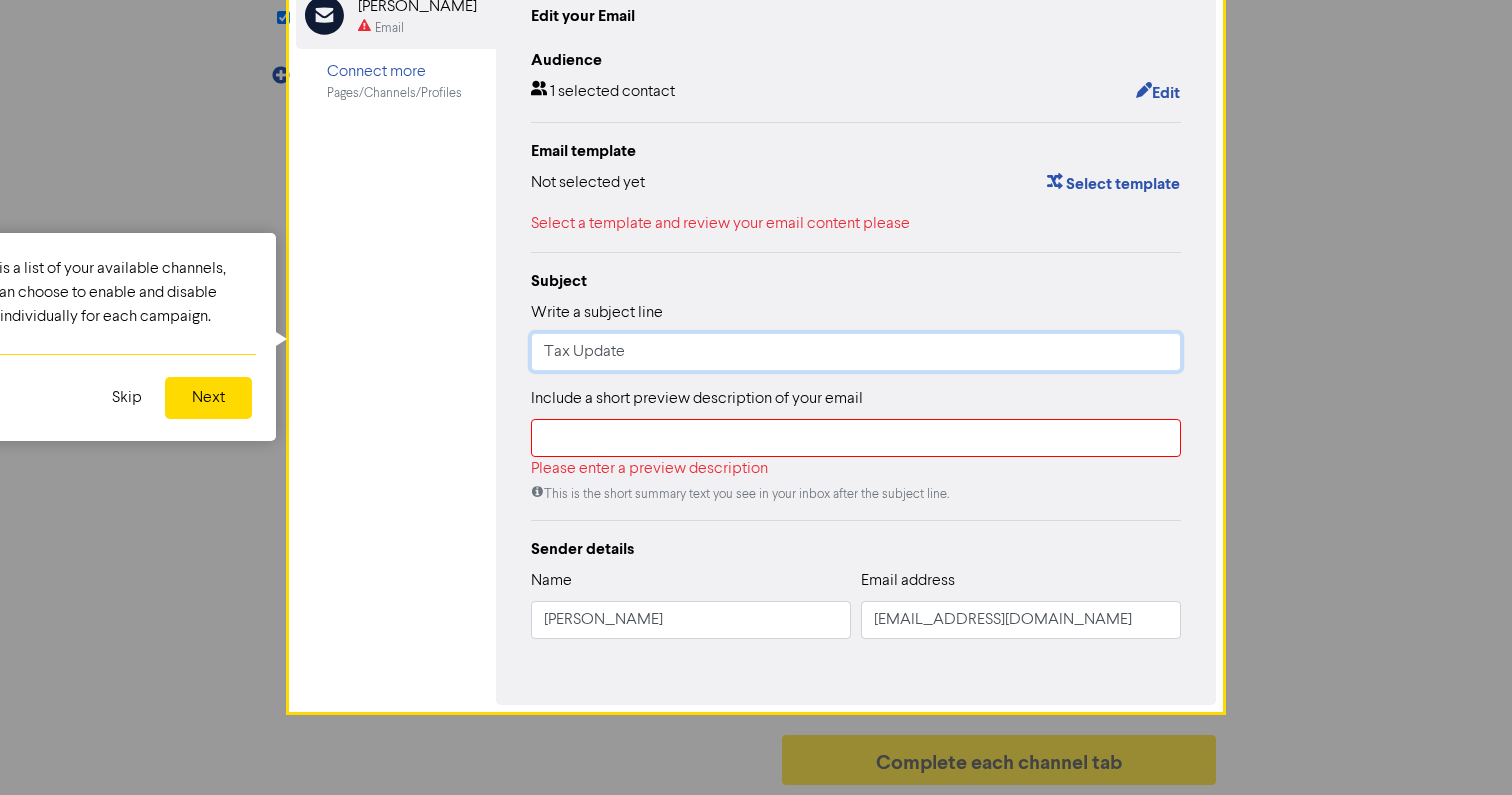 click on "Tax Update" at bounding box center [856, 352] 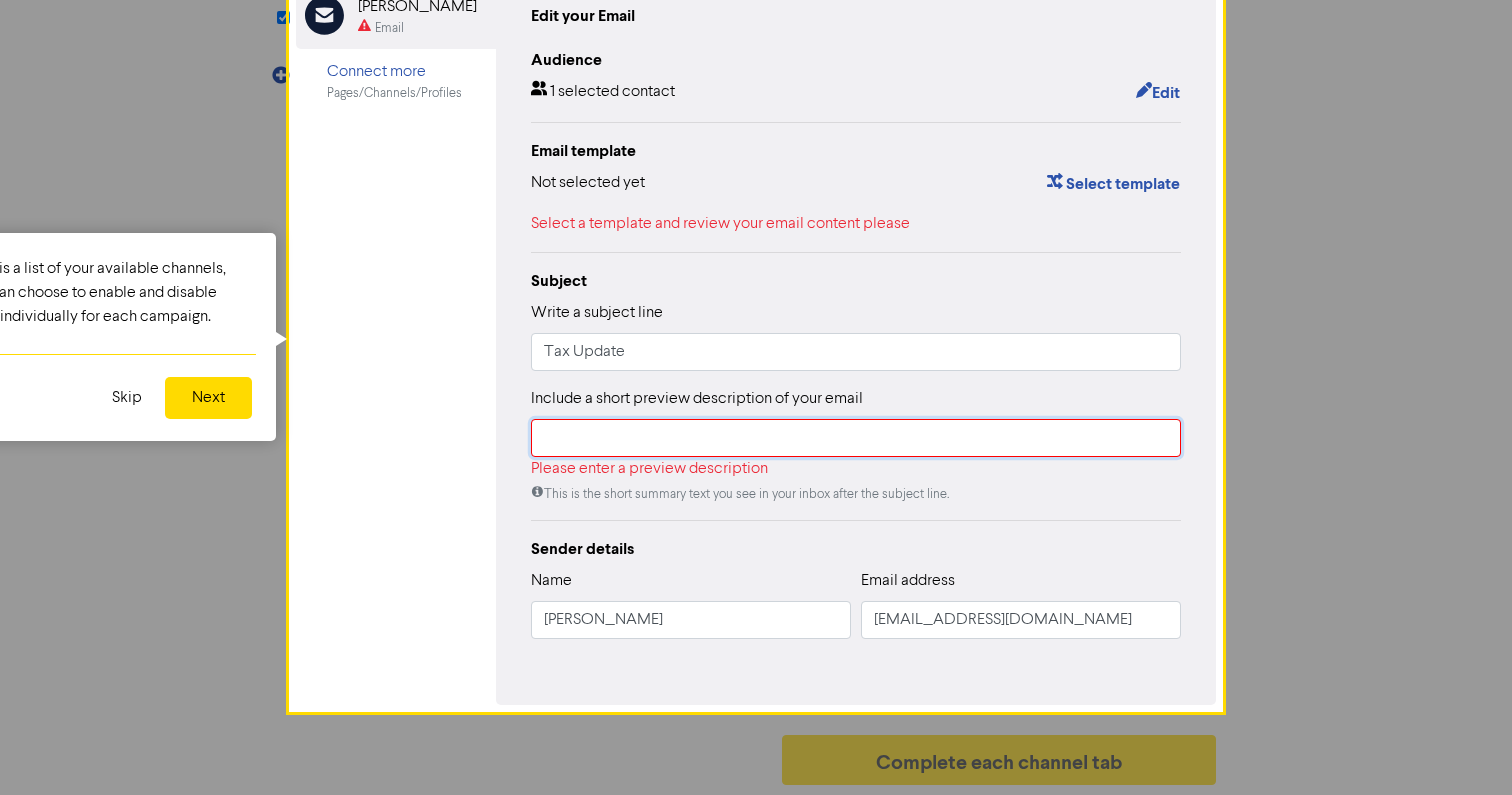 click at bounding box center (856, 438) 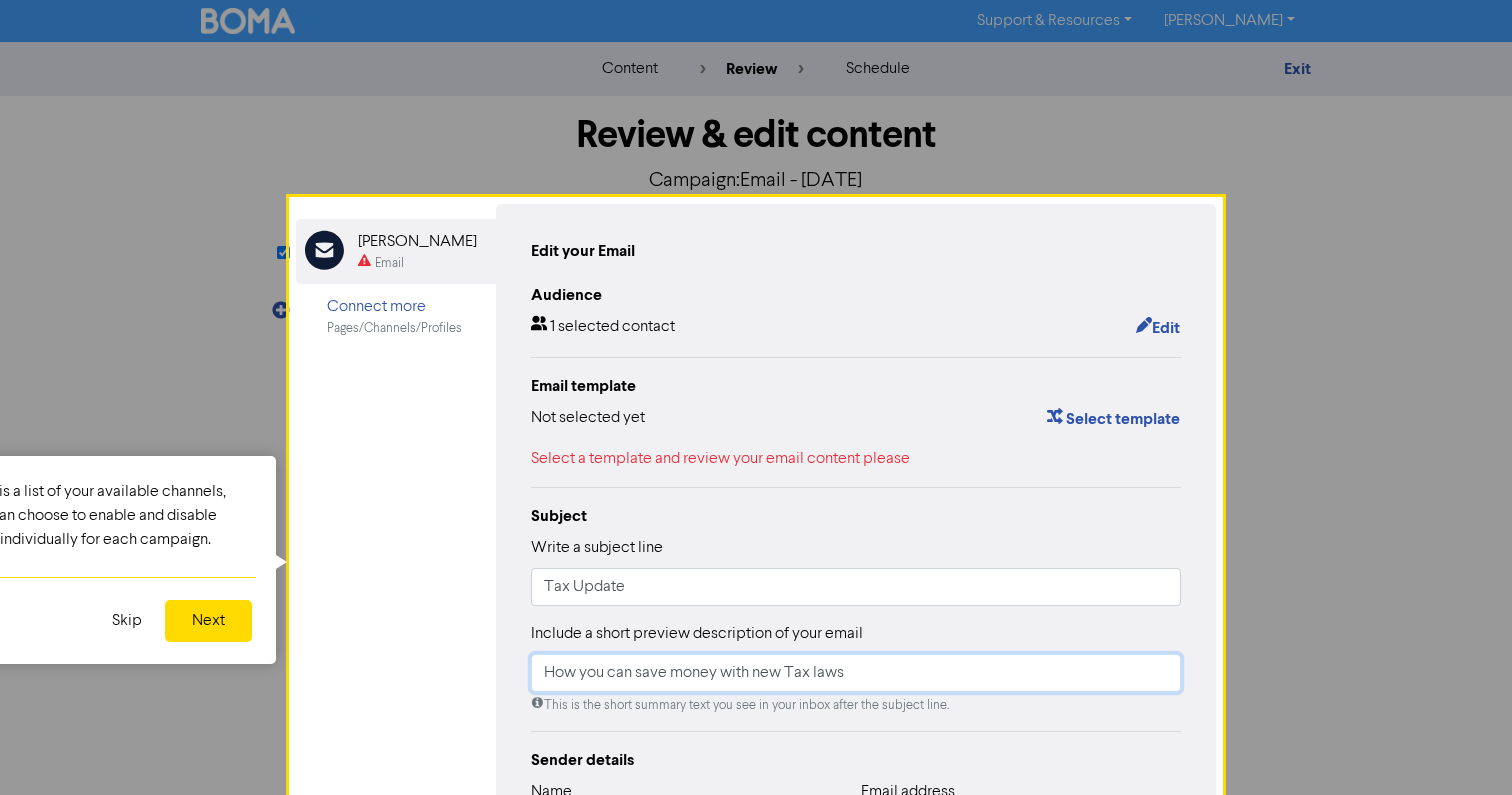 scroll, scrollTop: 211, scrollLeft: 0, axis: vertical 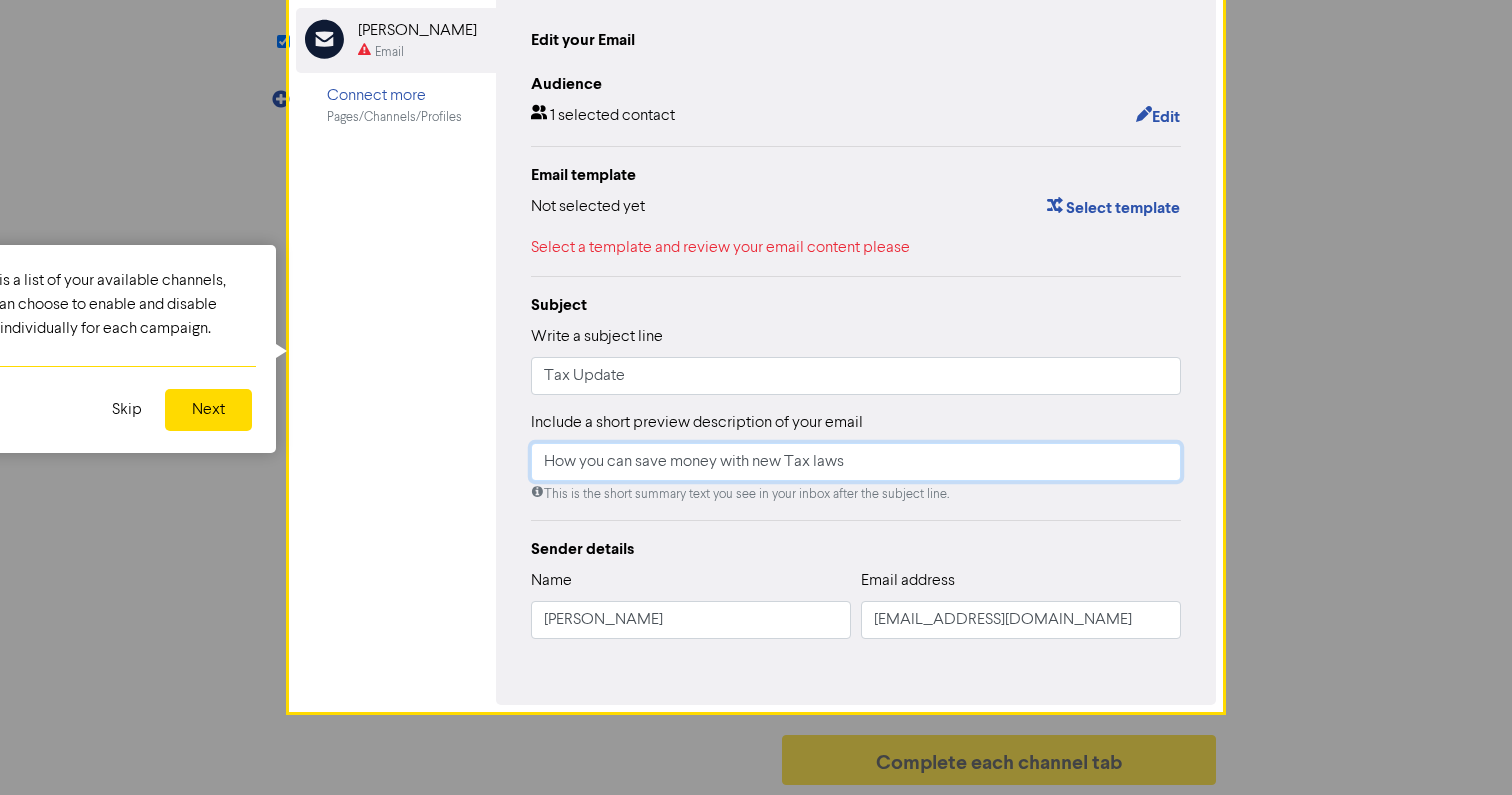 type on "How you can save money with new Tax laws" 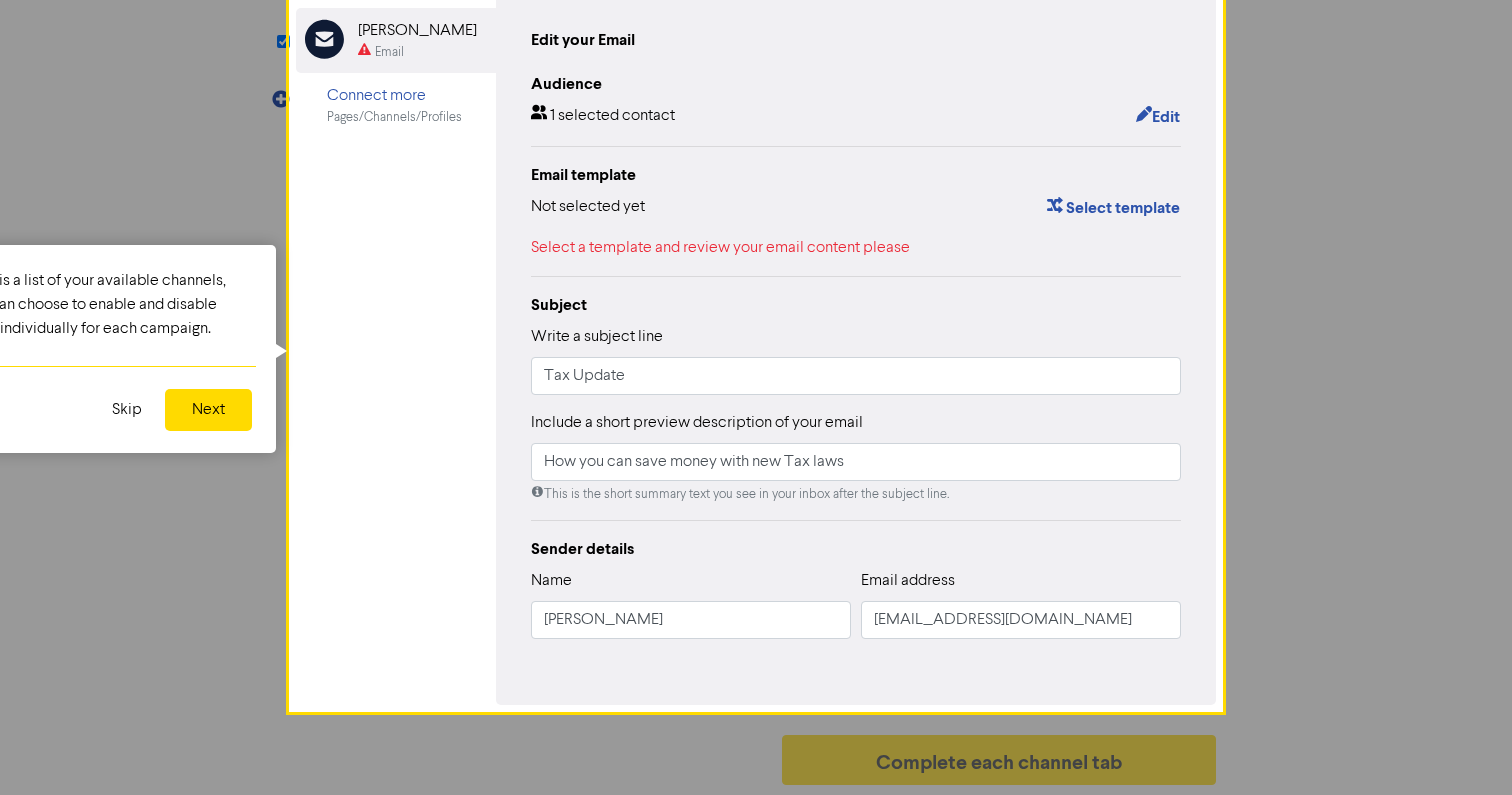 click on "Next" at bounding box center (208, 410) 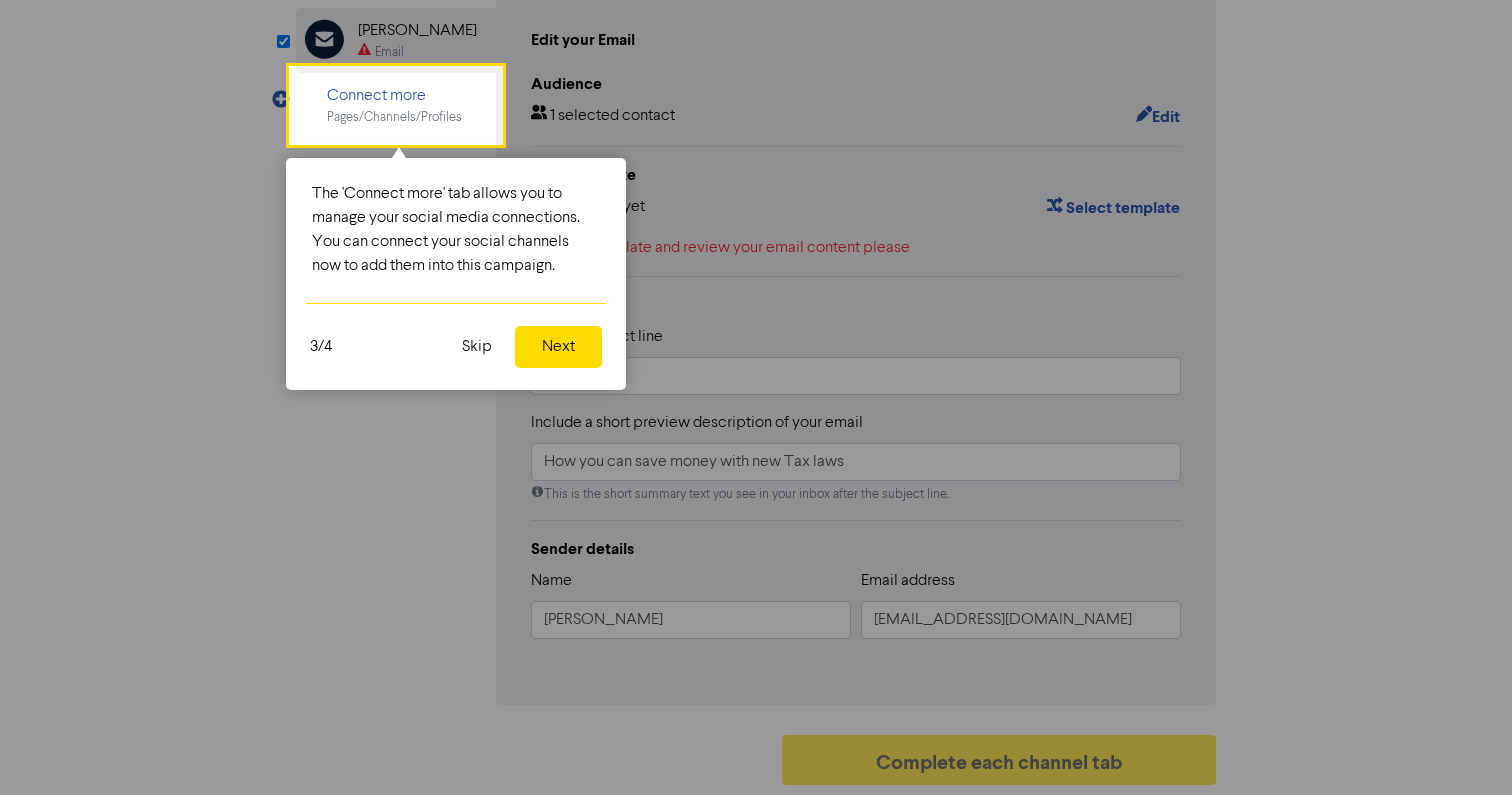 click on "Next" at bounding box center [558, 347] 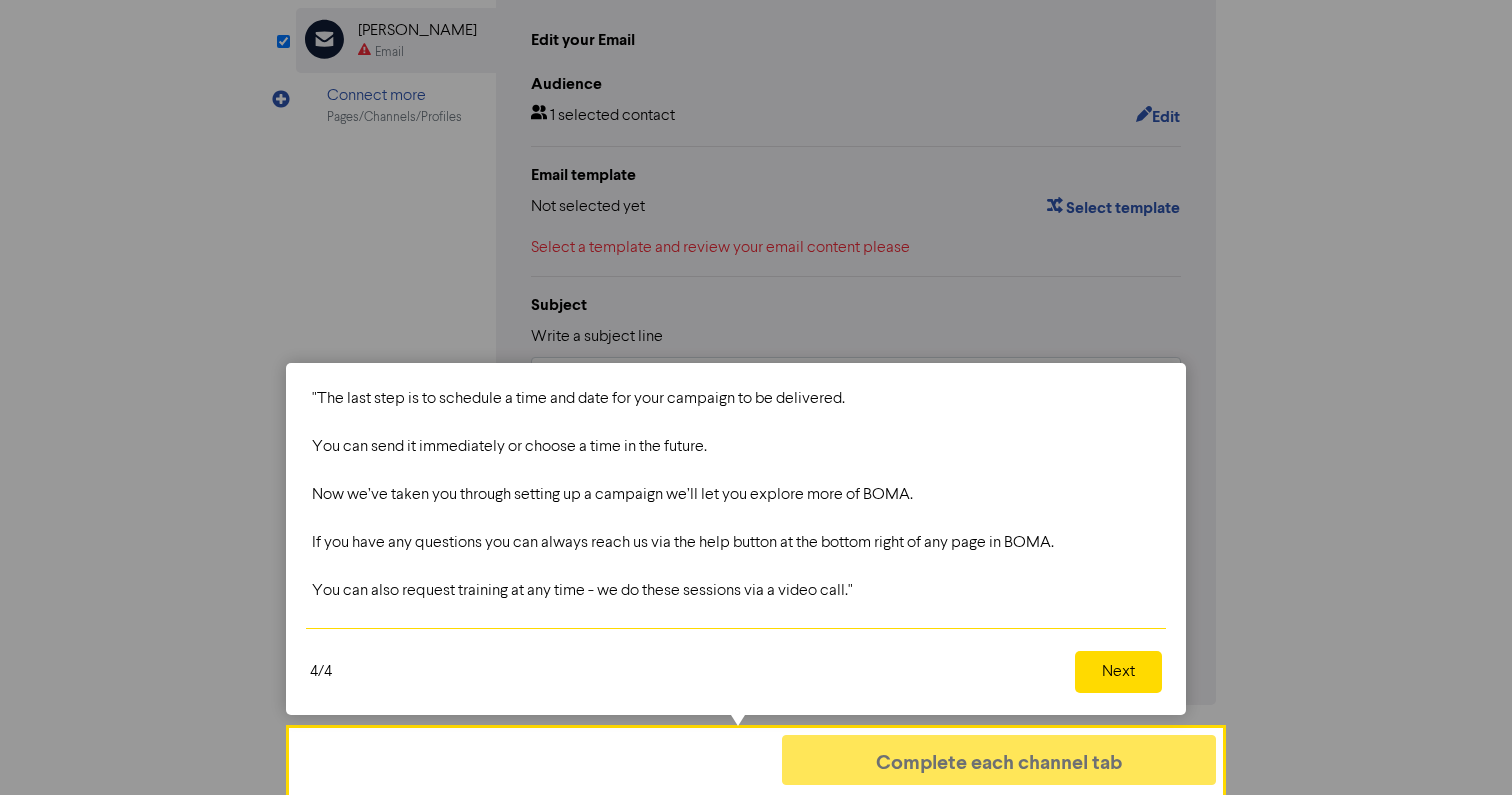 click on "4/4
Skip
Back
Next" at bounding box center [736, 671] 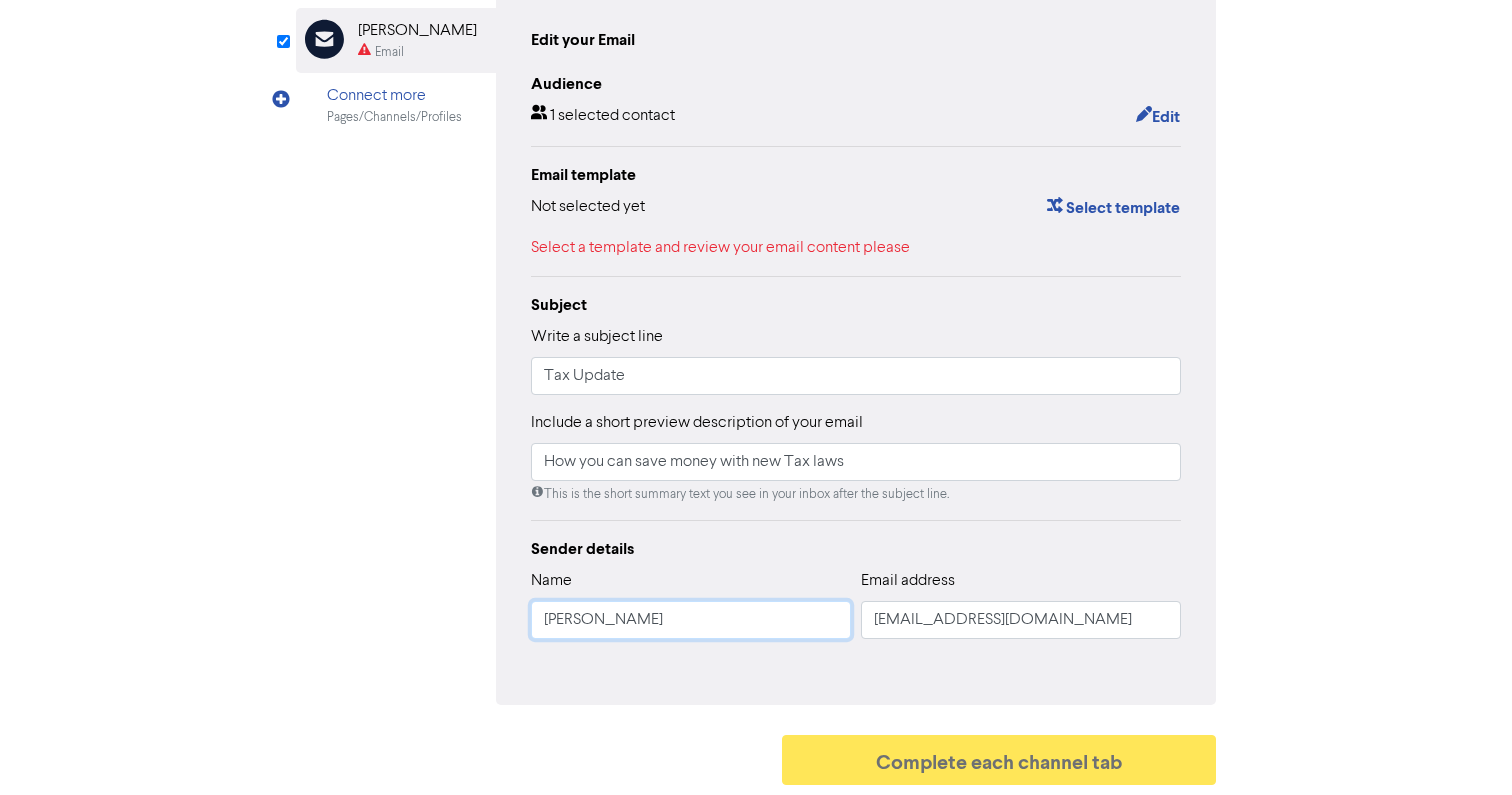 click on "[PERSON_NAME]" at bounding box center (691, 620) 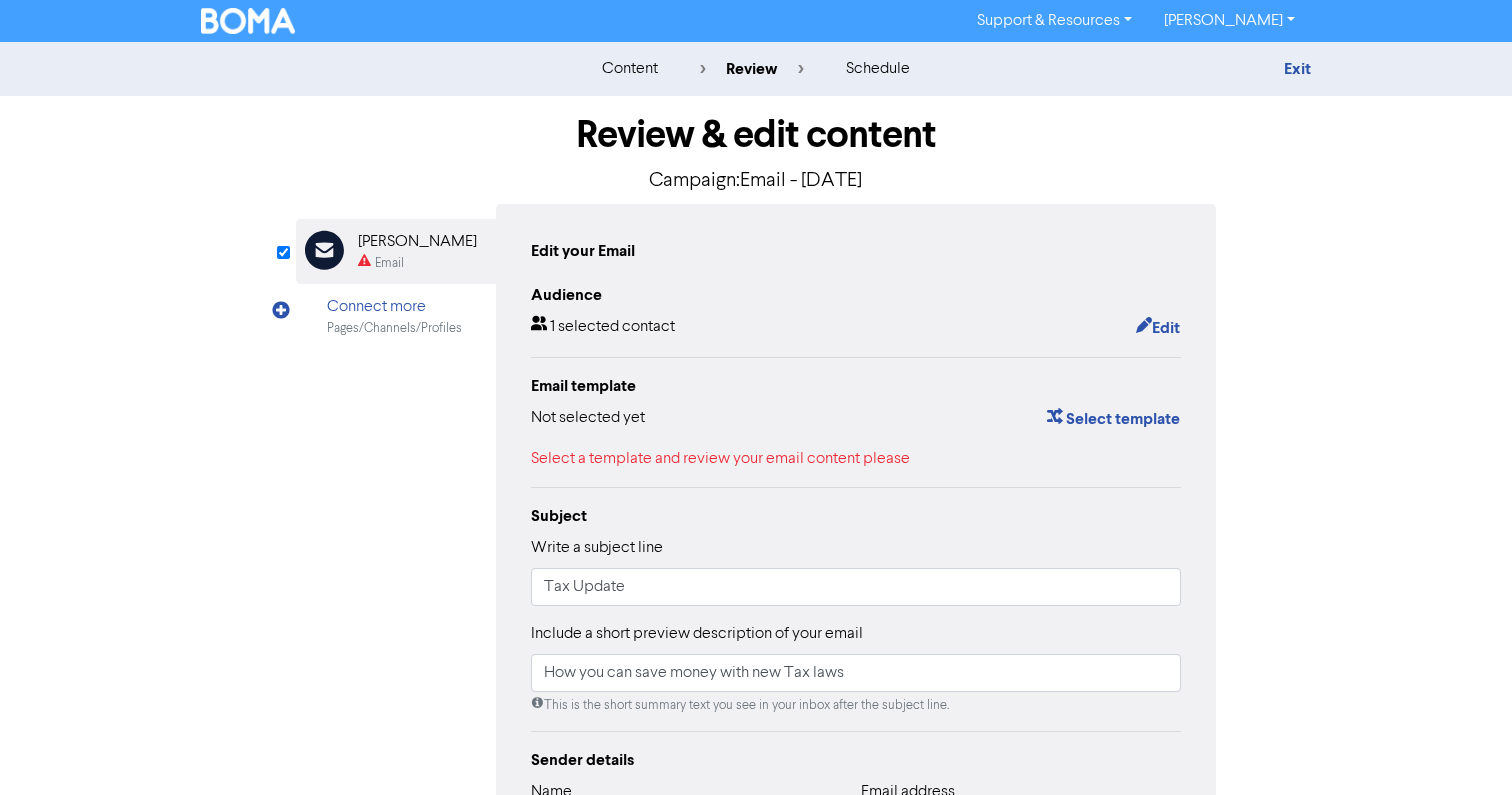 scroll, scrollTop: 61, scrollLeft: 0, axis: vertical 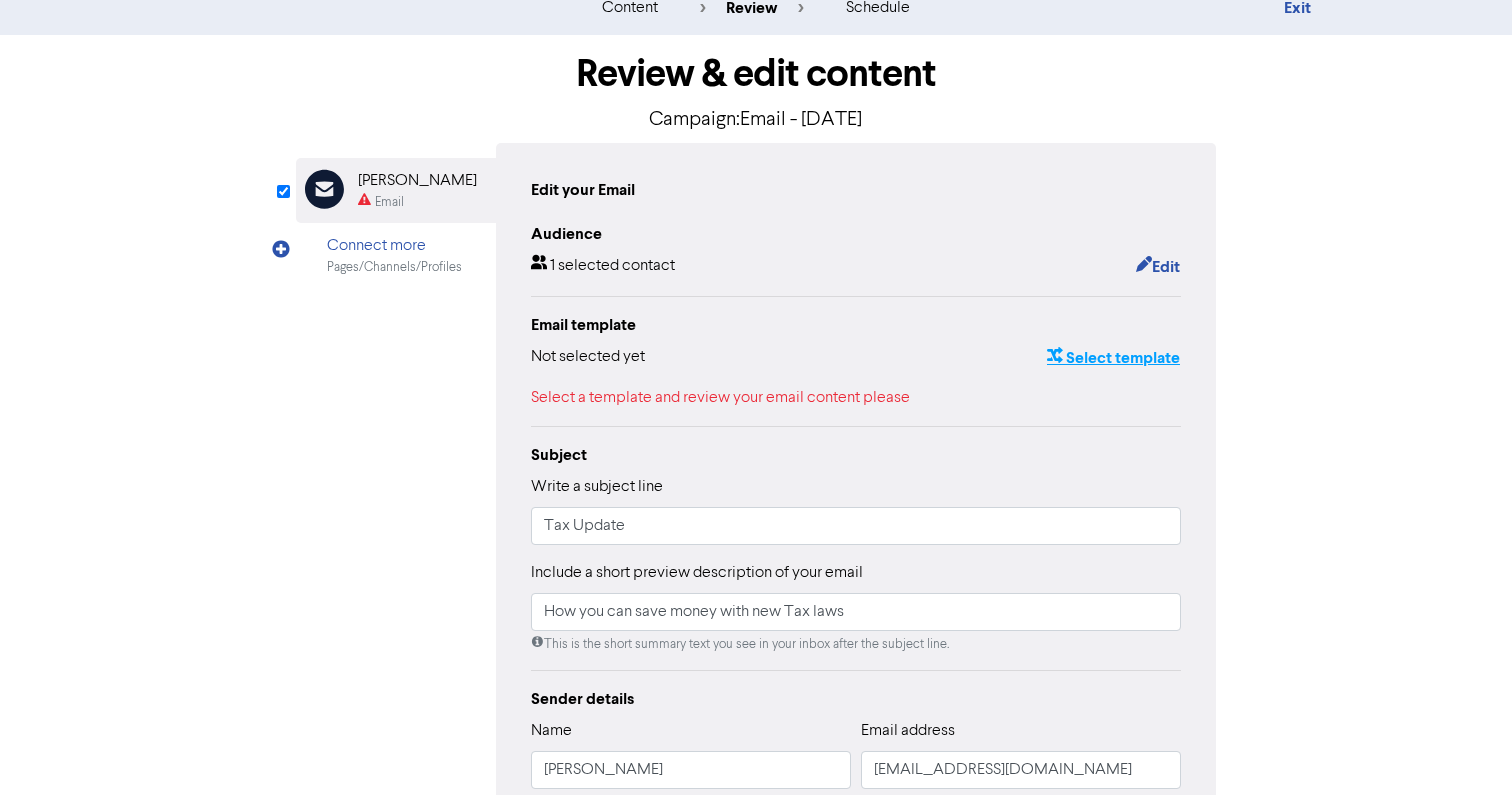 click on "Select template" at bounding box center [1113, 358] 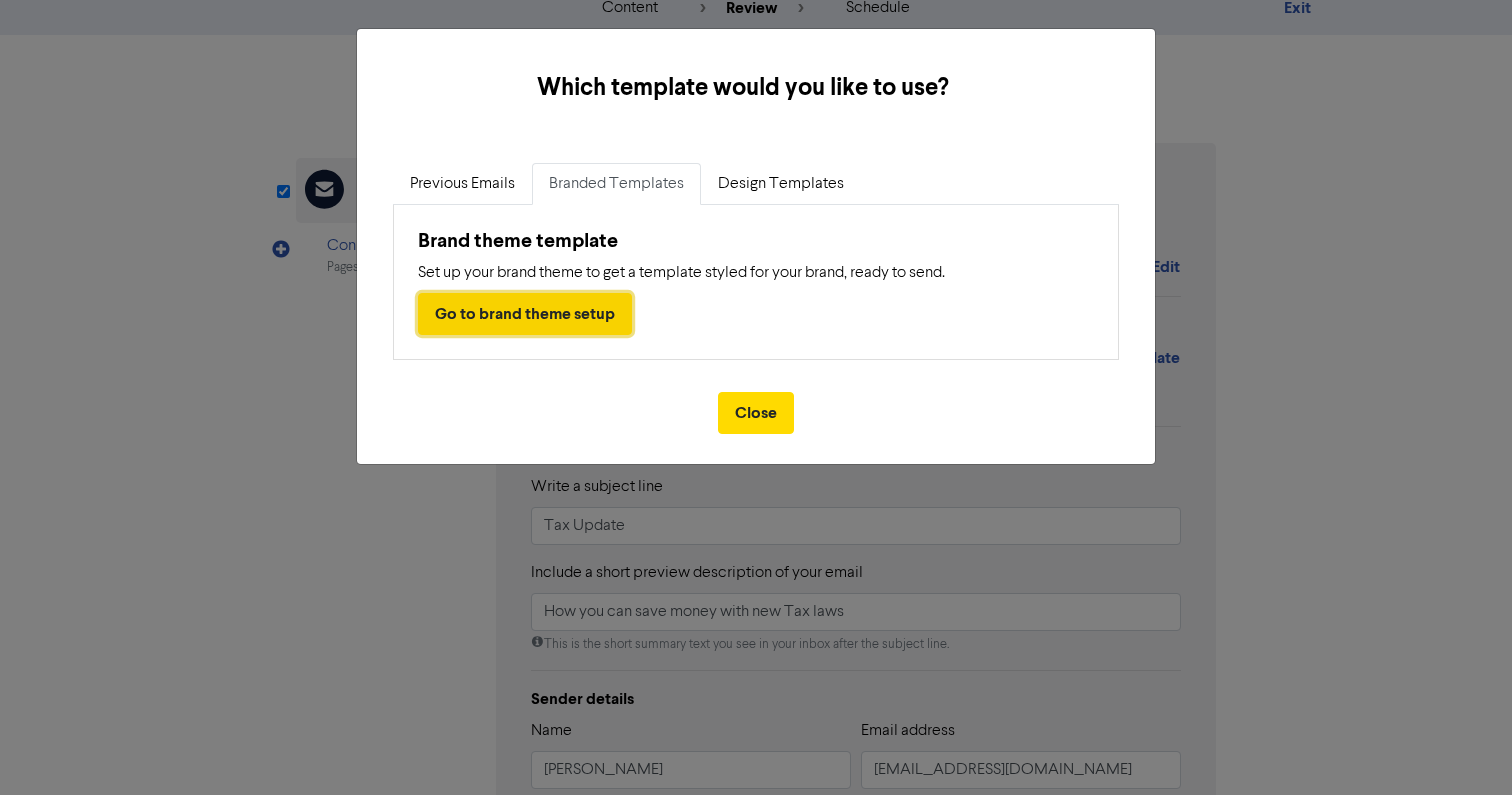 click on "Go to brand theme setup" at bounding box center (525, 314) 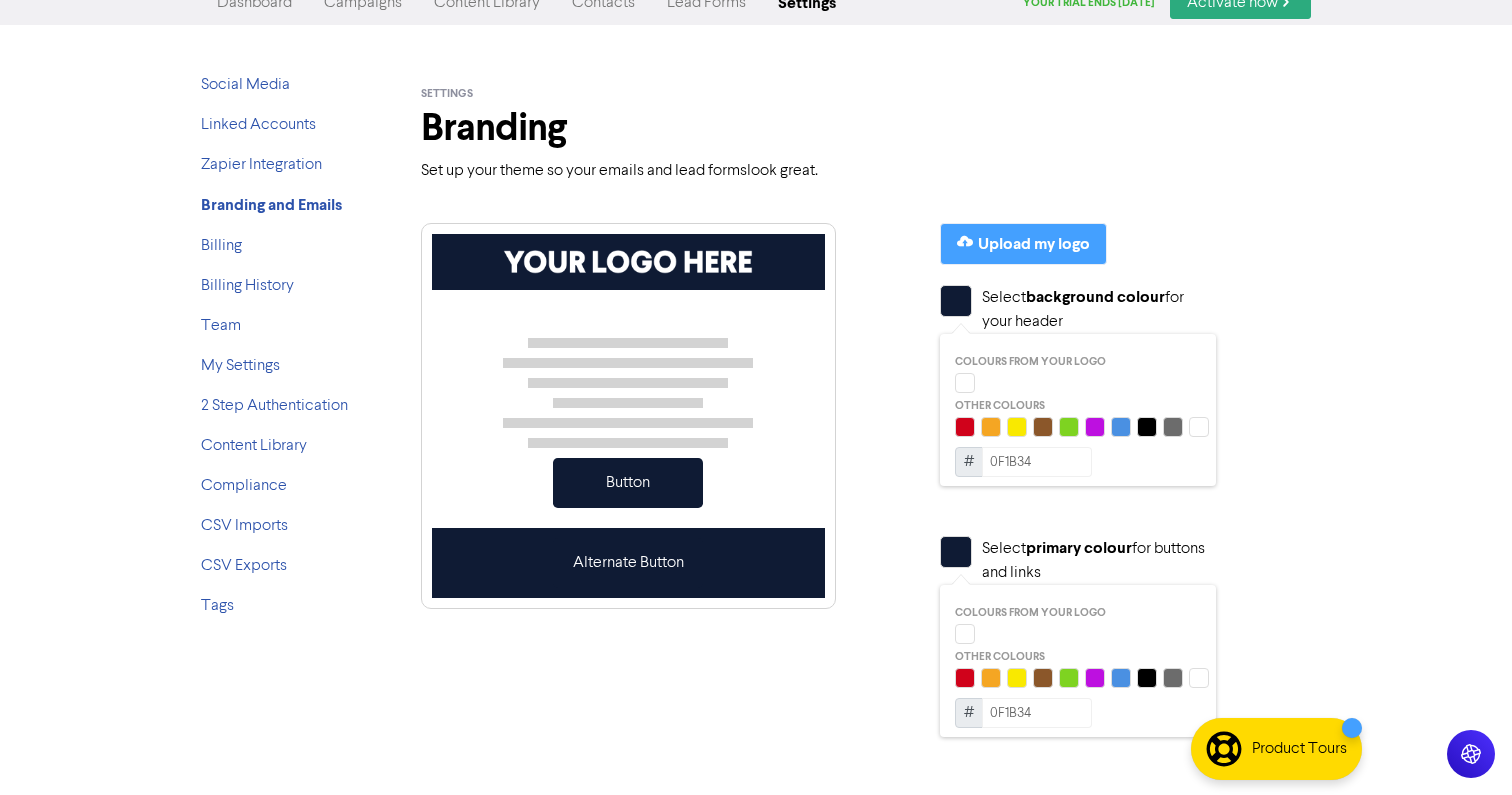 scroll, scrollTop: 0, scrollLeft: 0, axis: both 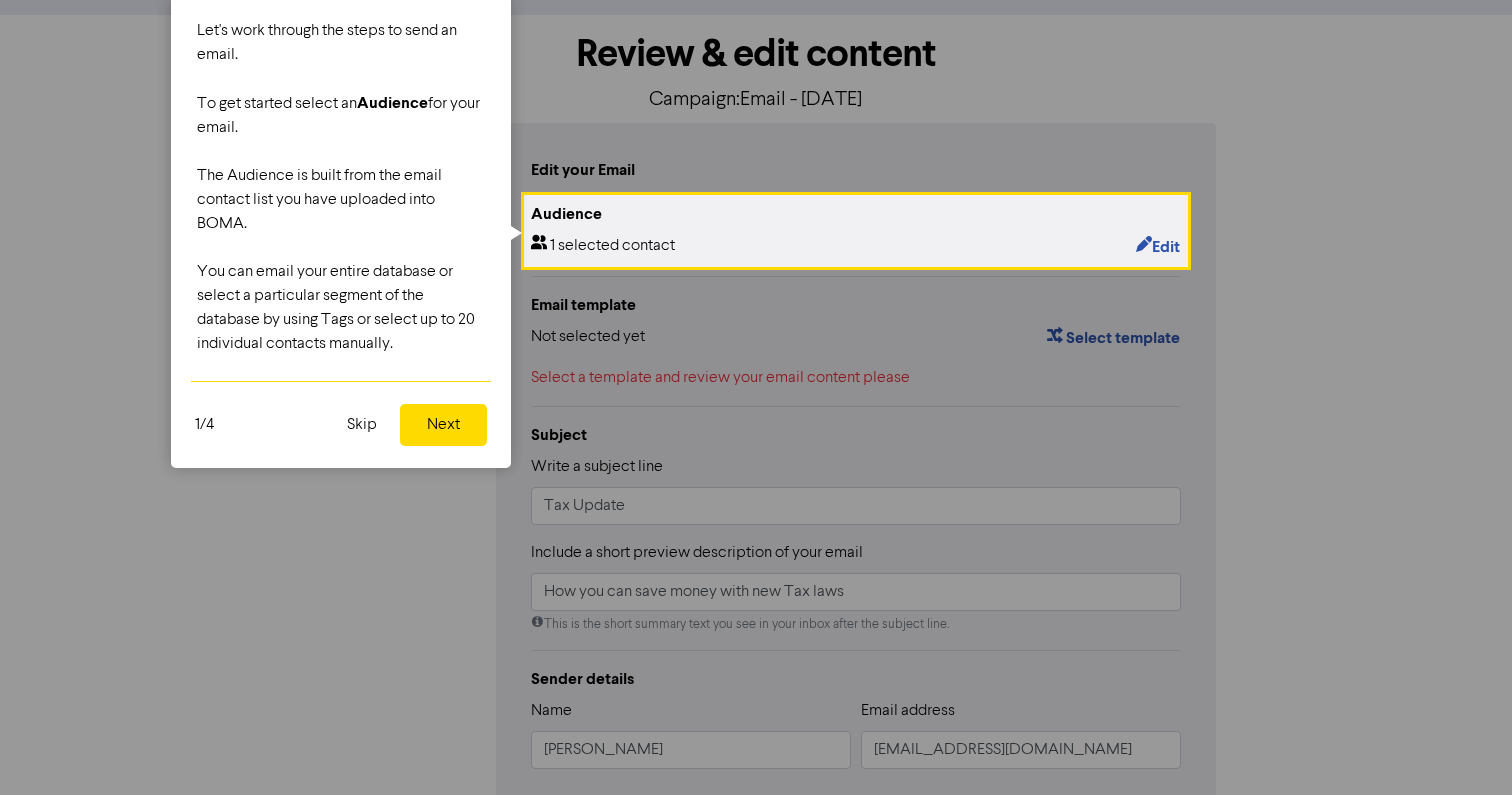click at bounding box center [856, 595] 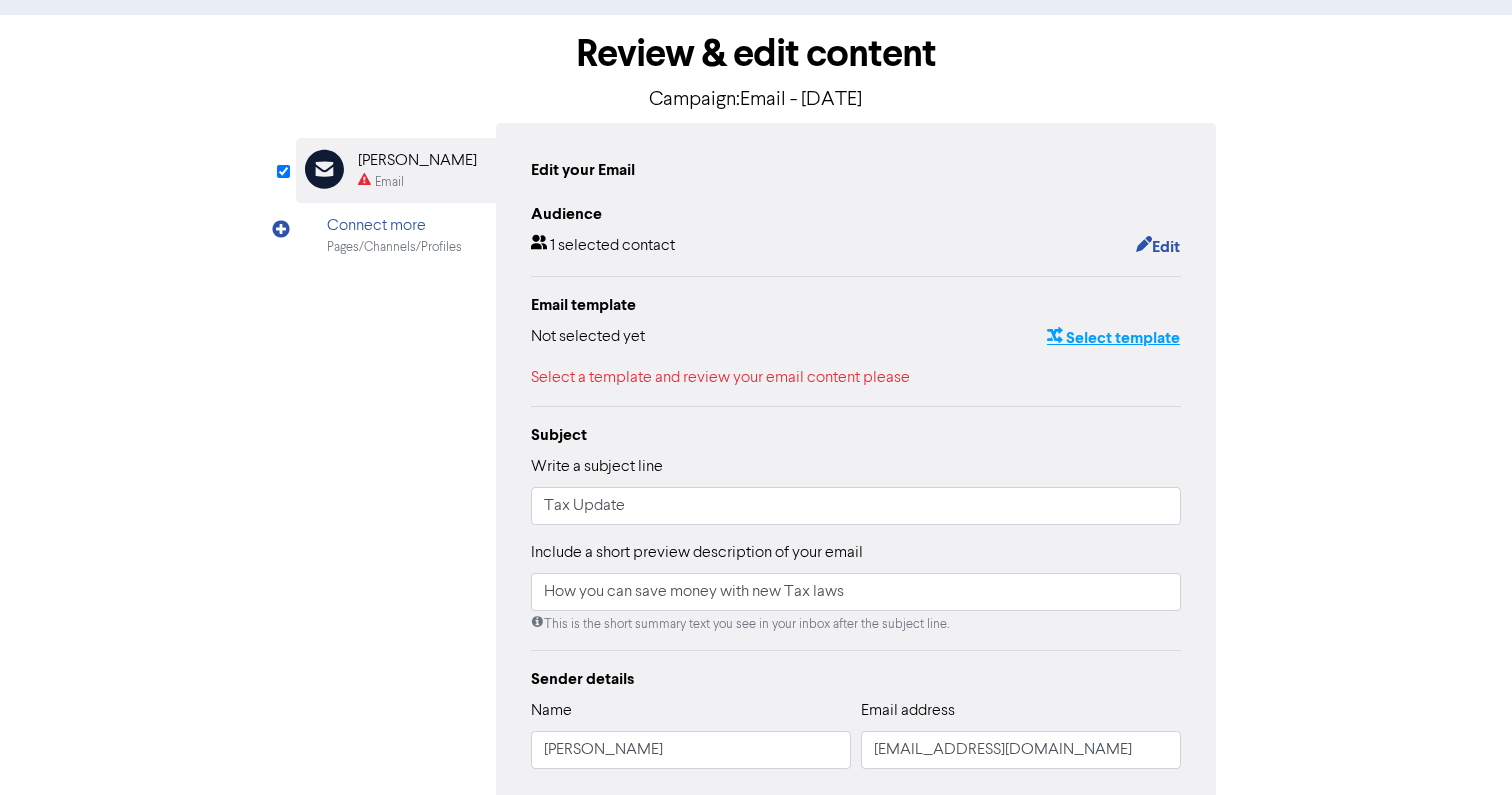 click on "Select template" at bounding box center (1113, 338) 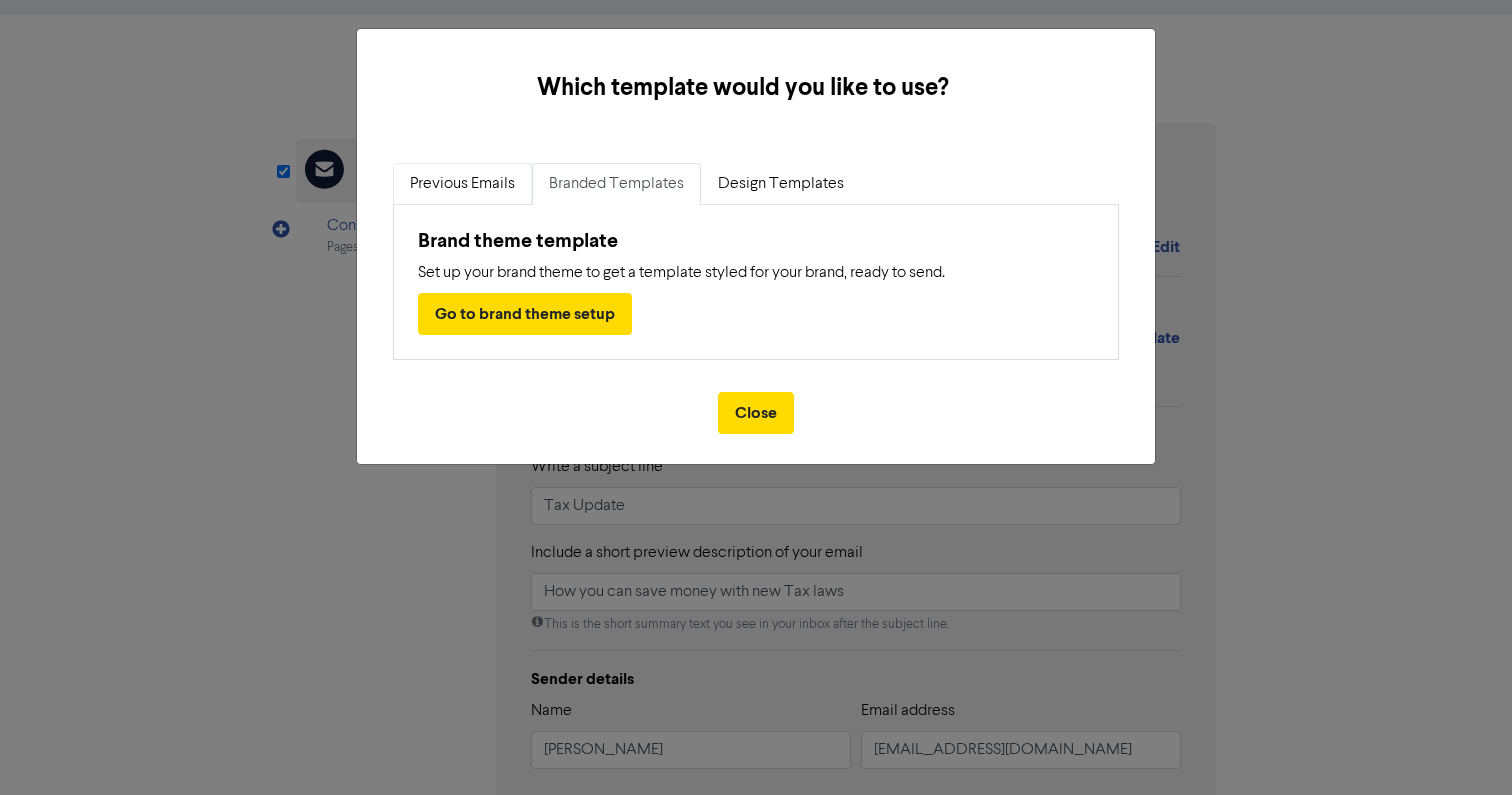 click on "Previous Emails" at bounding box center [462, 184] 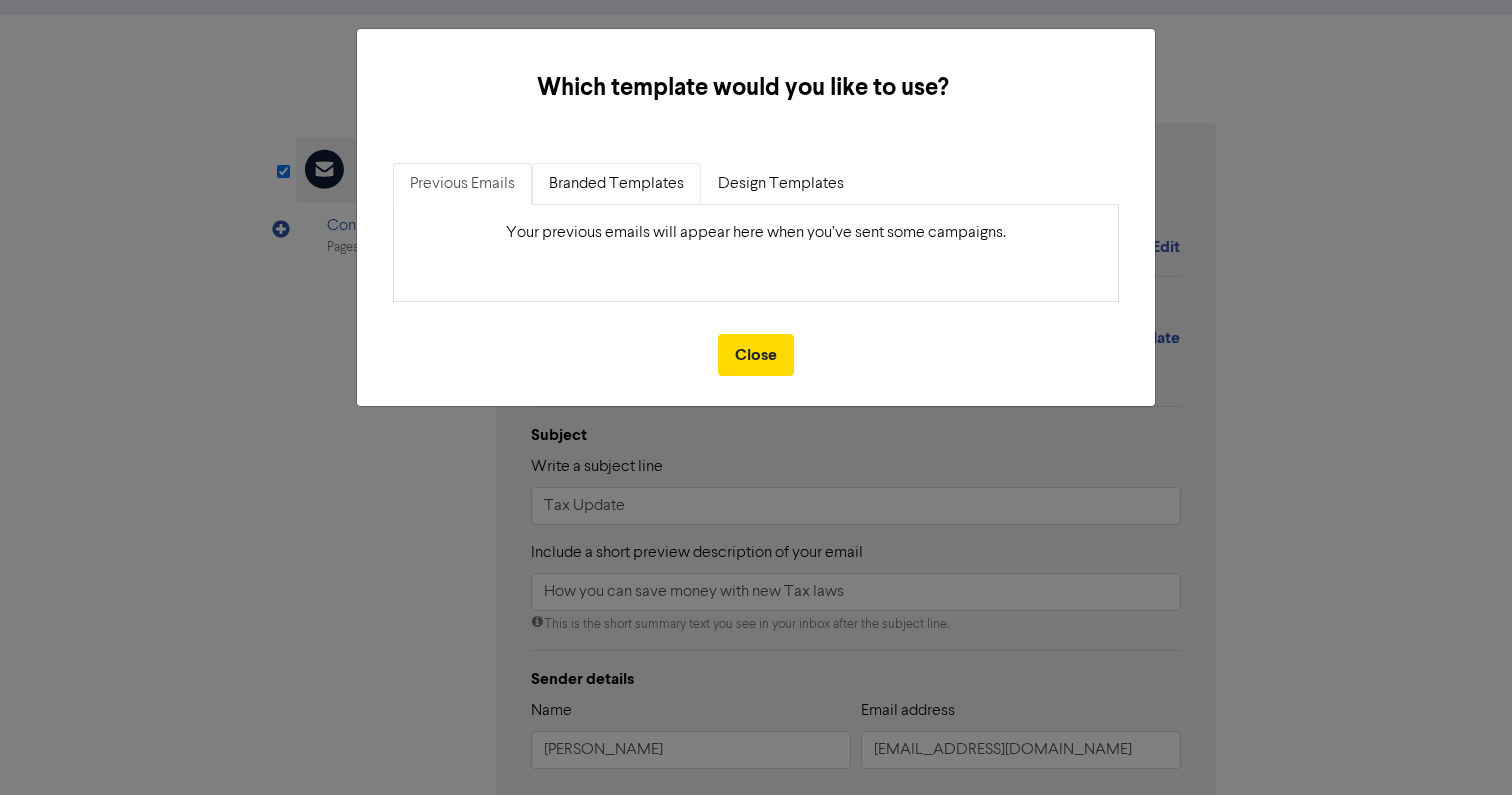 click on "Branded Templates" at bounding box center [616, 184] 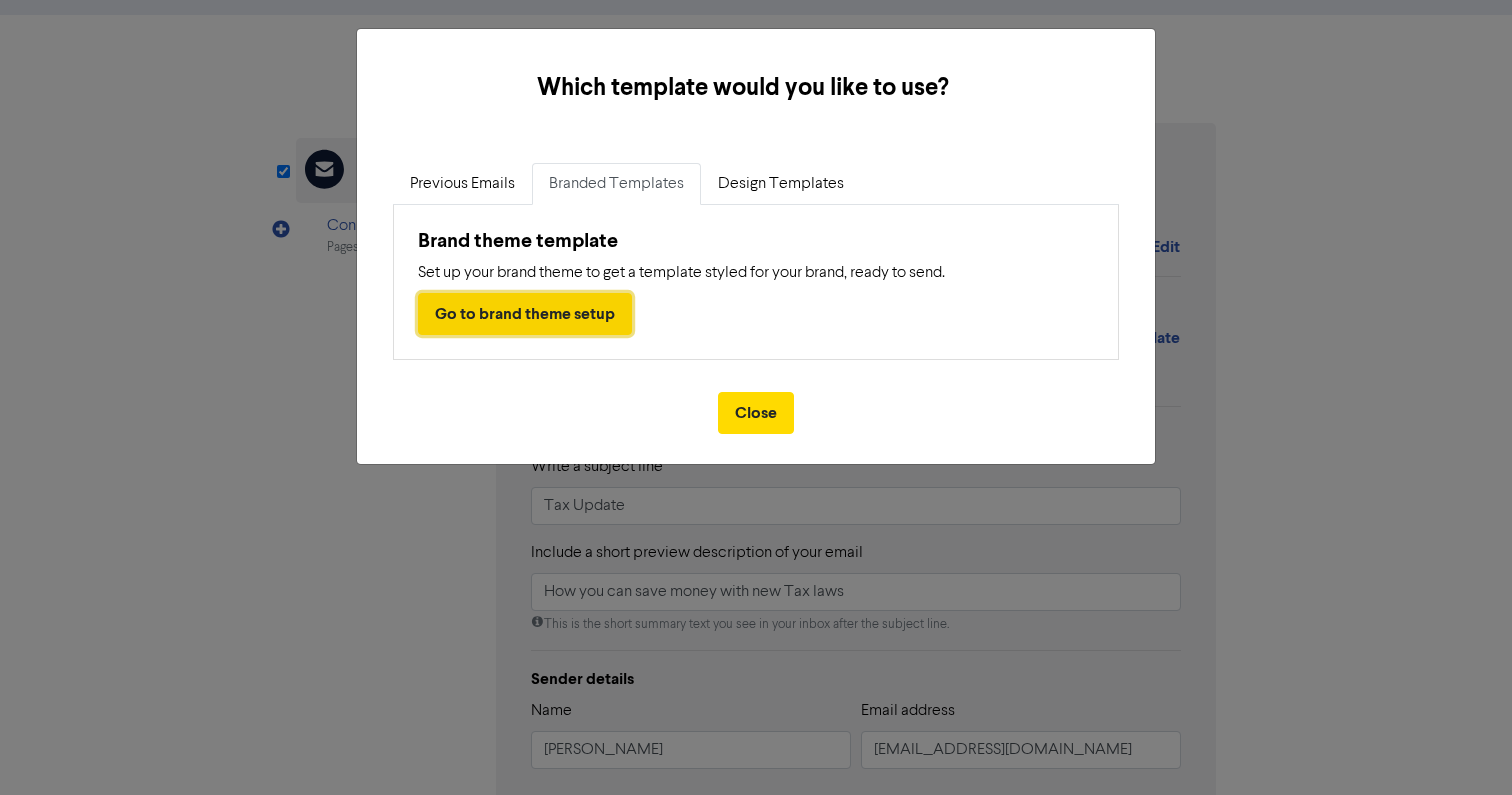 click on "Go to brand theme setup" at bounding box center [525, 314] 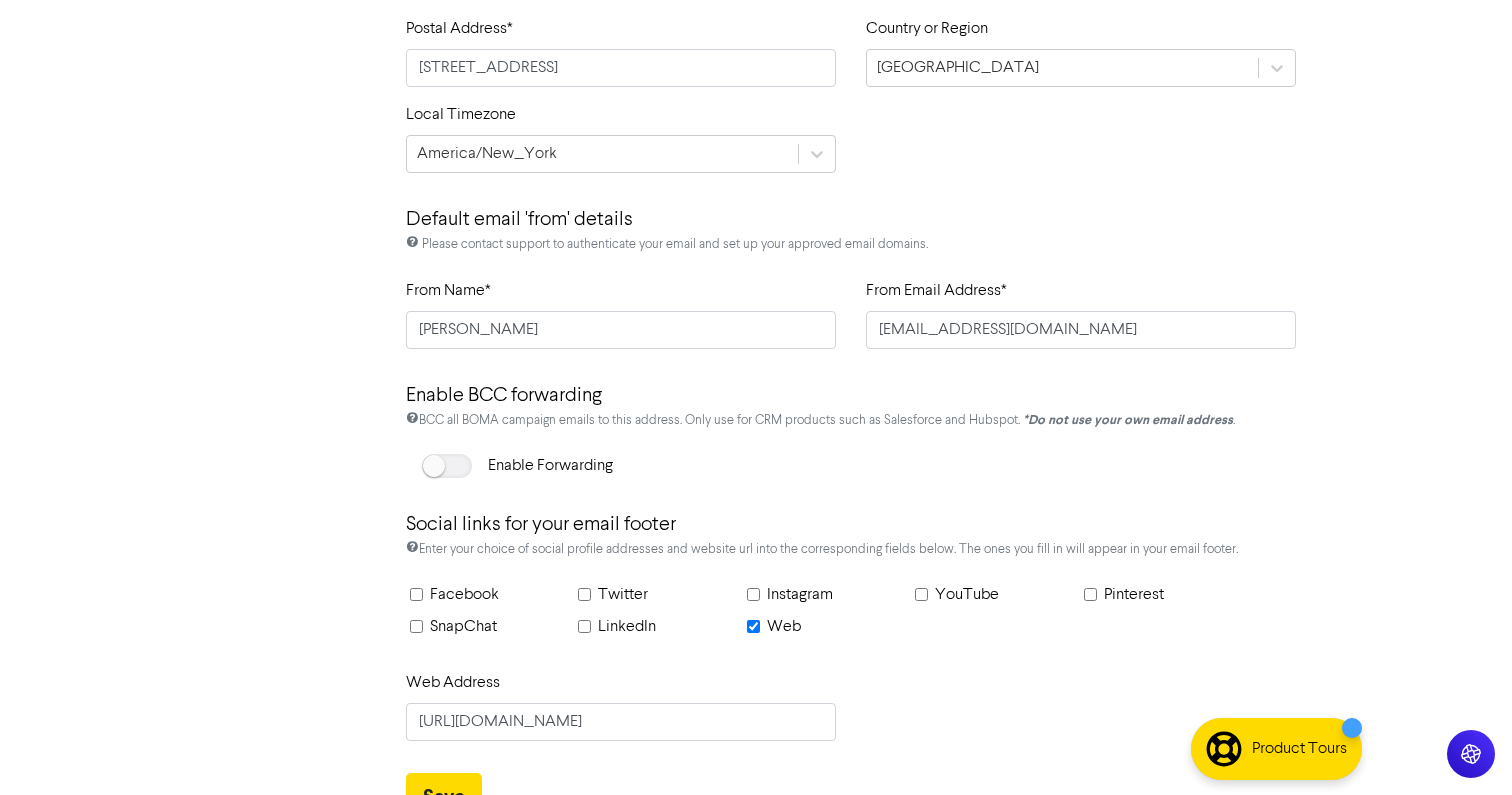 scroll, scrollTop: 1024, scrollLeft: 0, axis: vertical 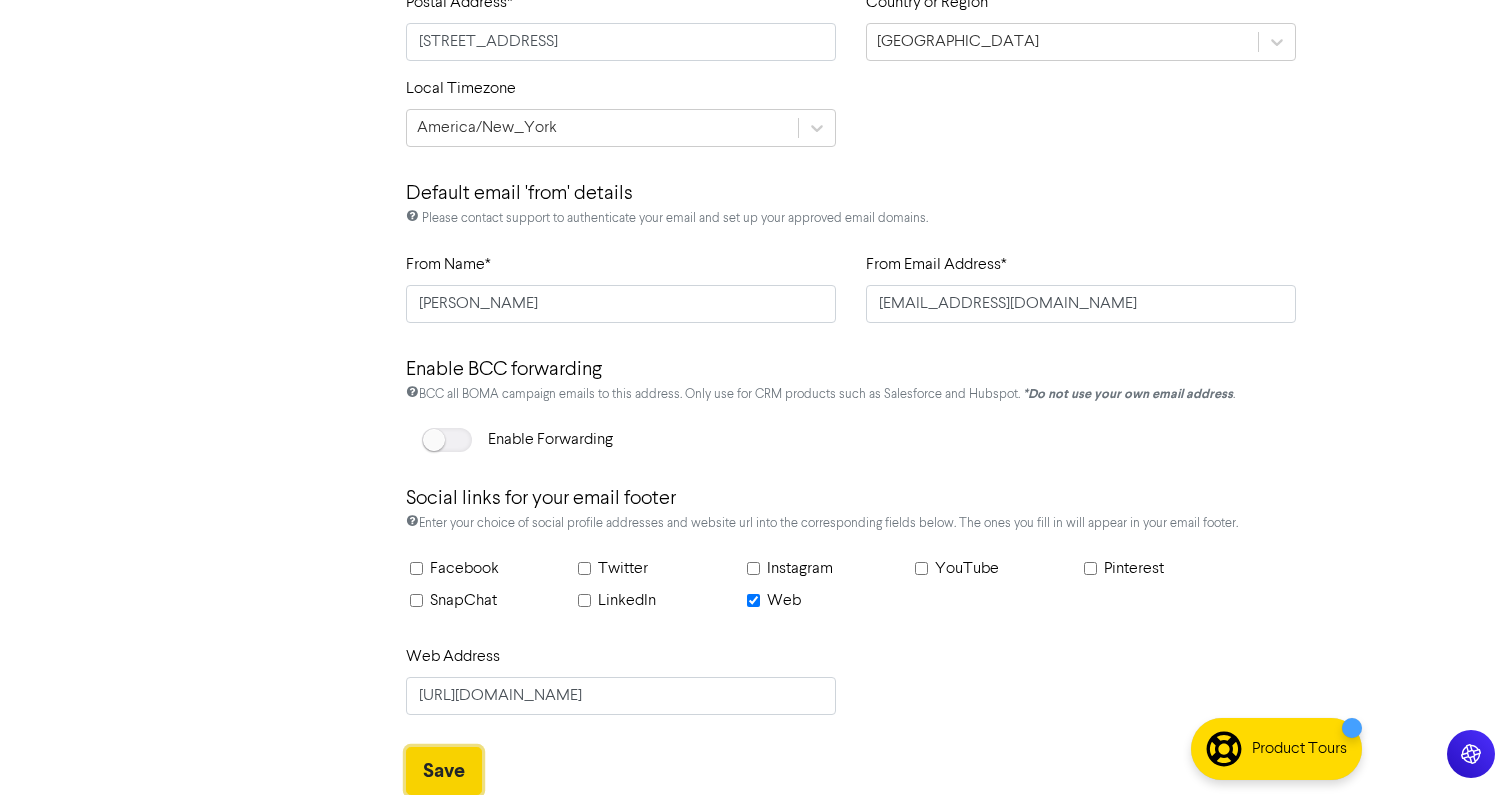 click on "Save" at bounding box center (444, 771) 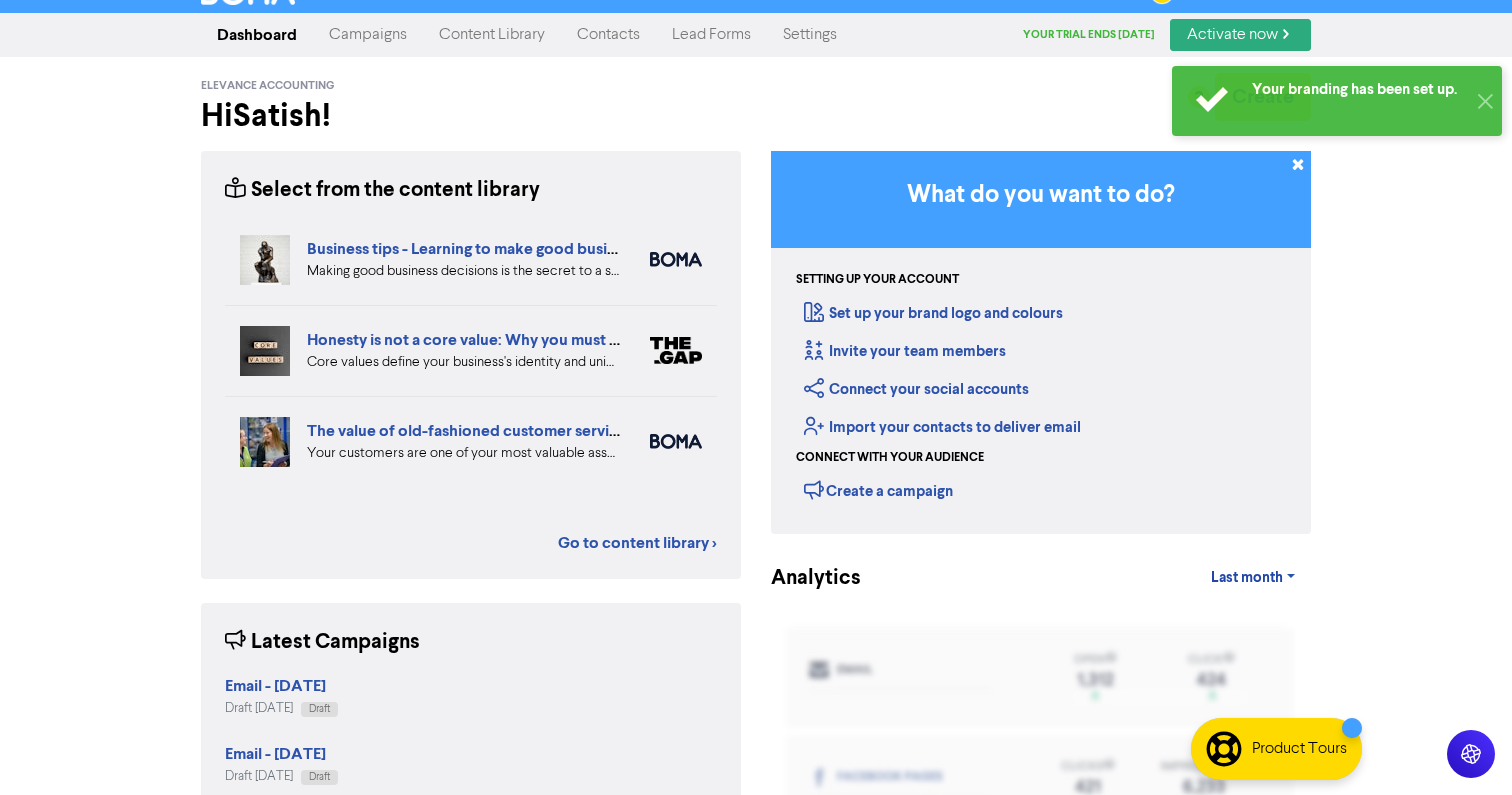 scroll, scrollTop: 21, scrollLeft: 0, axis: vertical 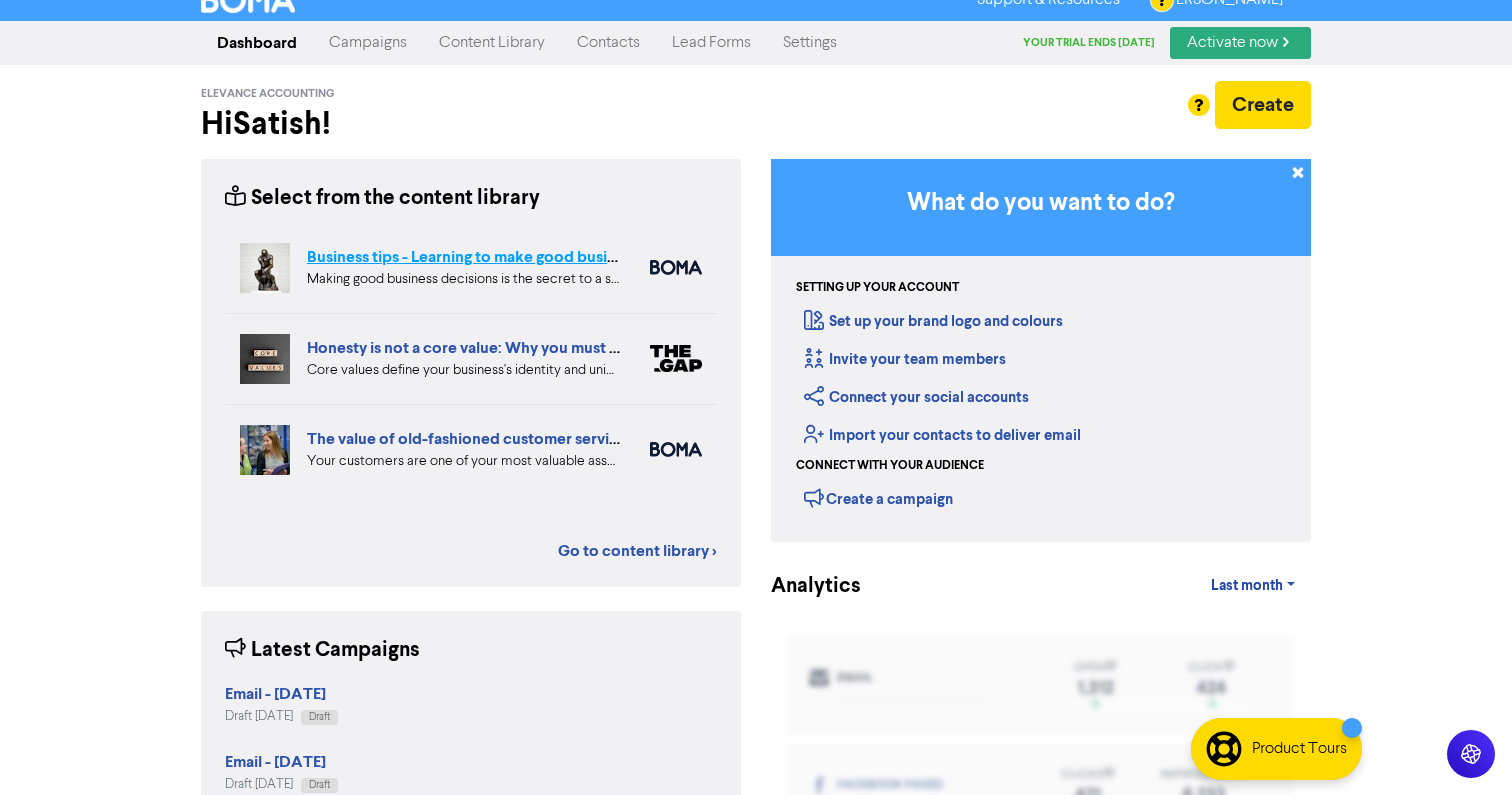 click on "Business tips - Learning to make good business decisions" at bounding box center (509, 257) 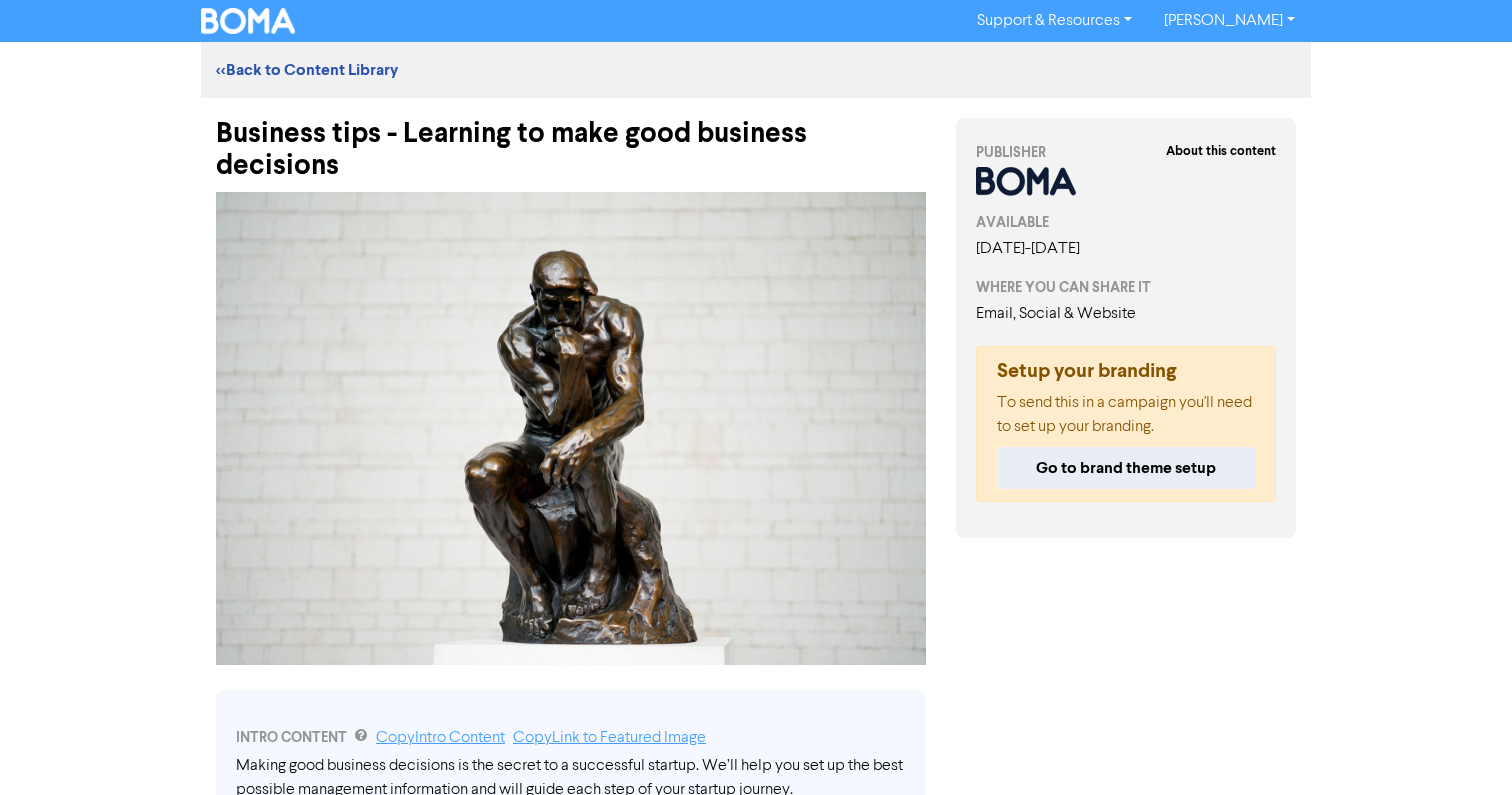 scroll, scrollTop: 41, scrollLeft: 0, axis: vertical 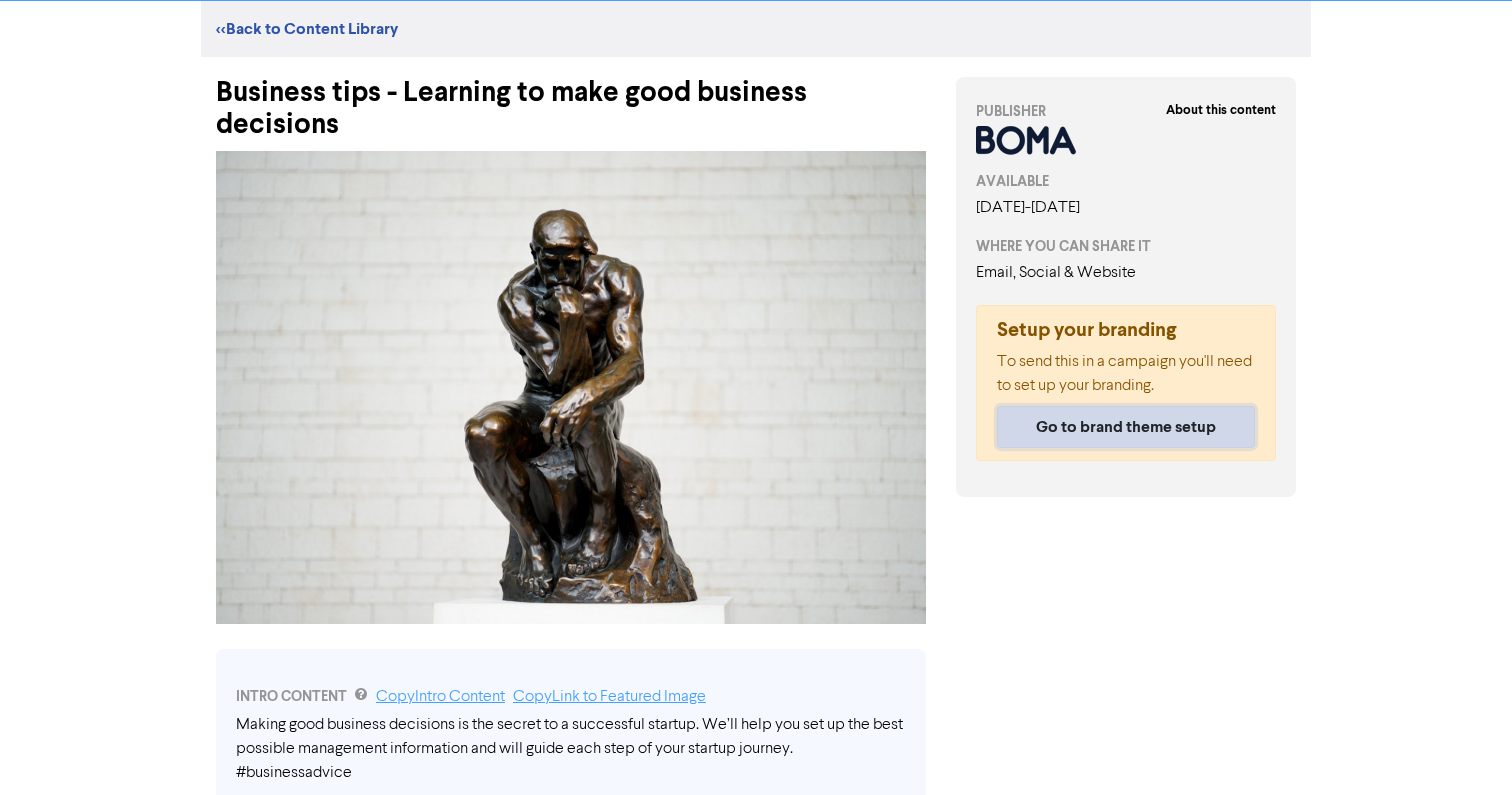 click on "Go to brand theme setup" at bounding box center (1126, 427) 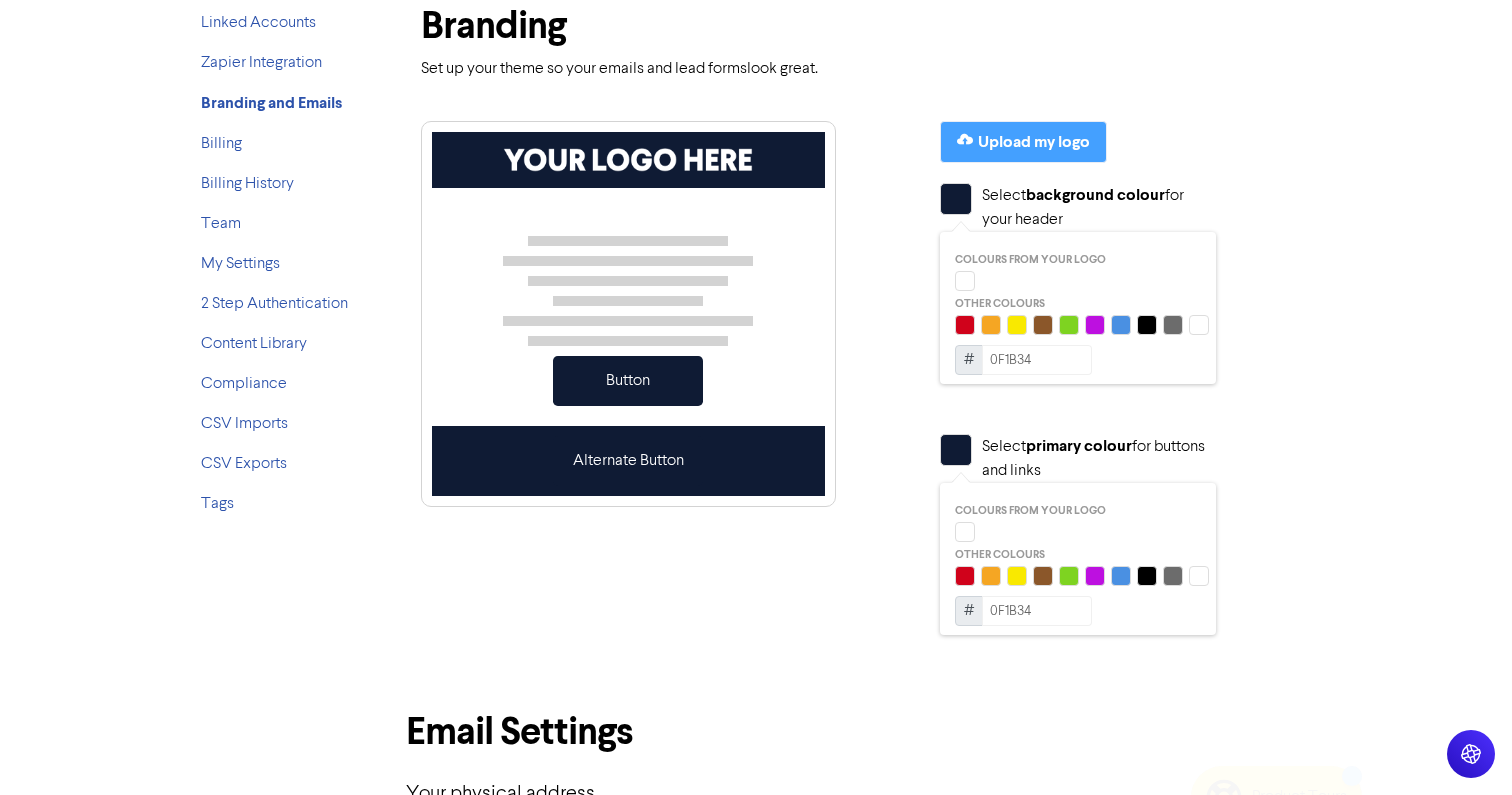 scroll, scrollTop: 140, scrollLeft: 0, axis: vertical 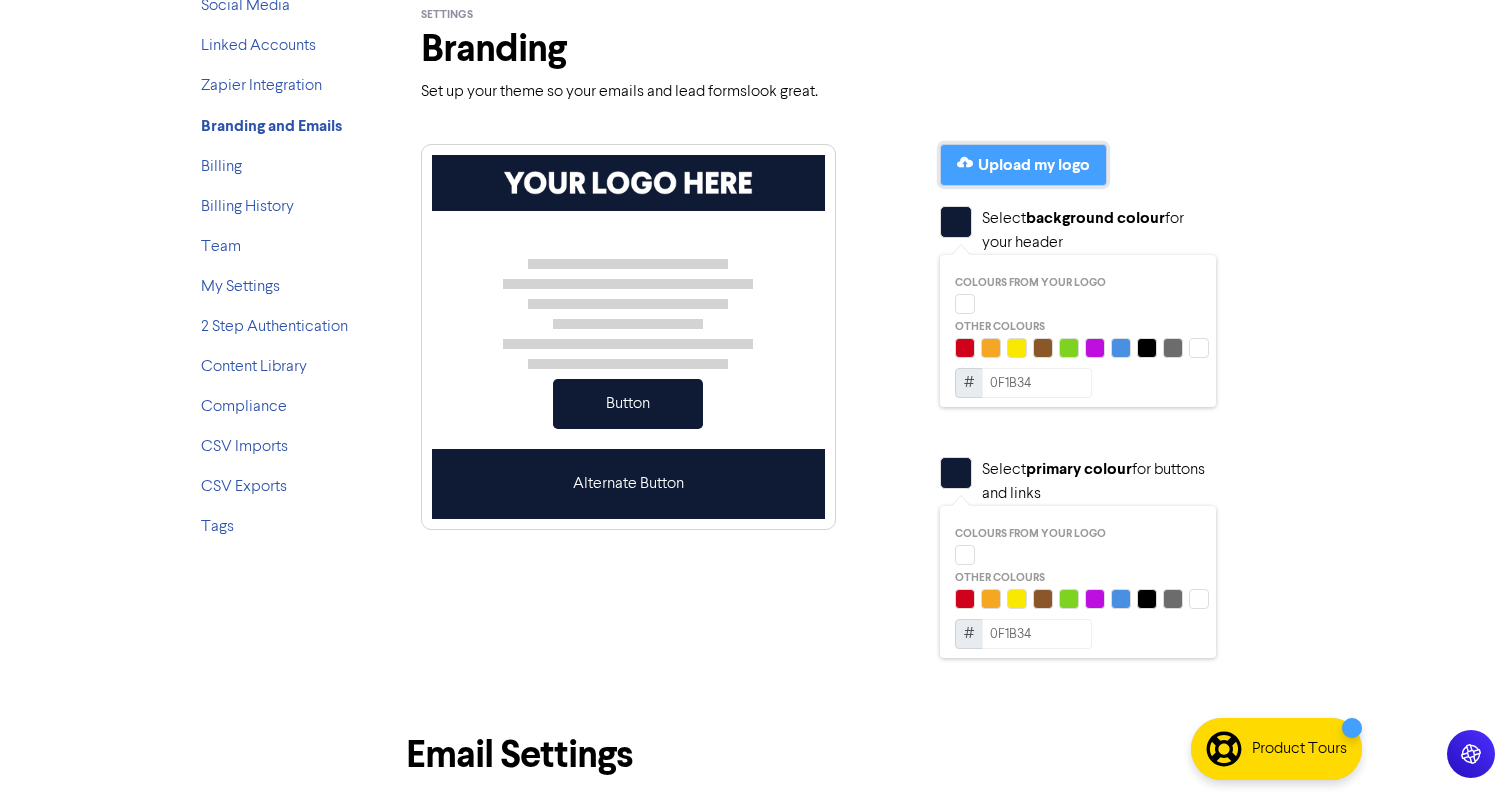 click on "Upload my logo" at bounding box center (1034, 165) 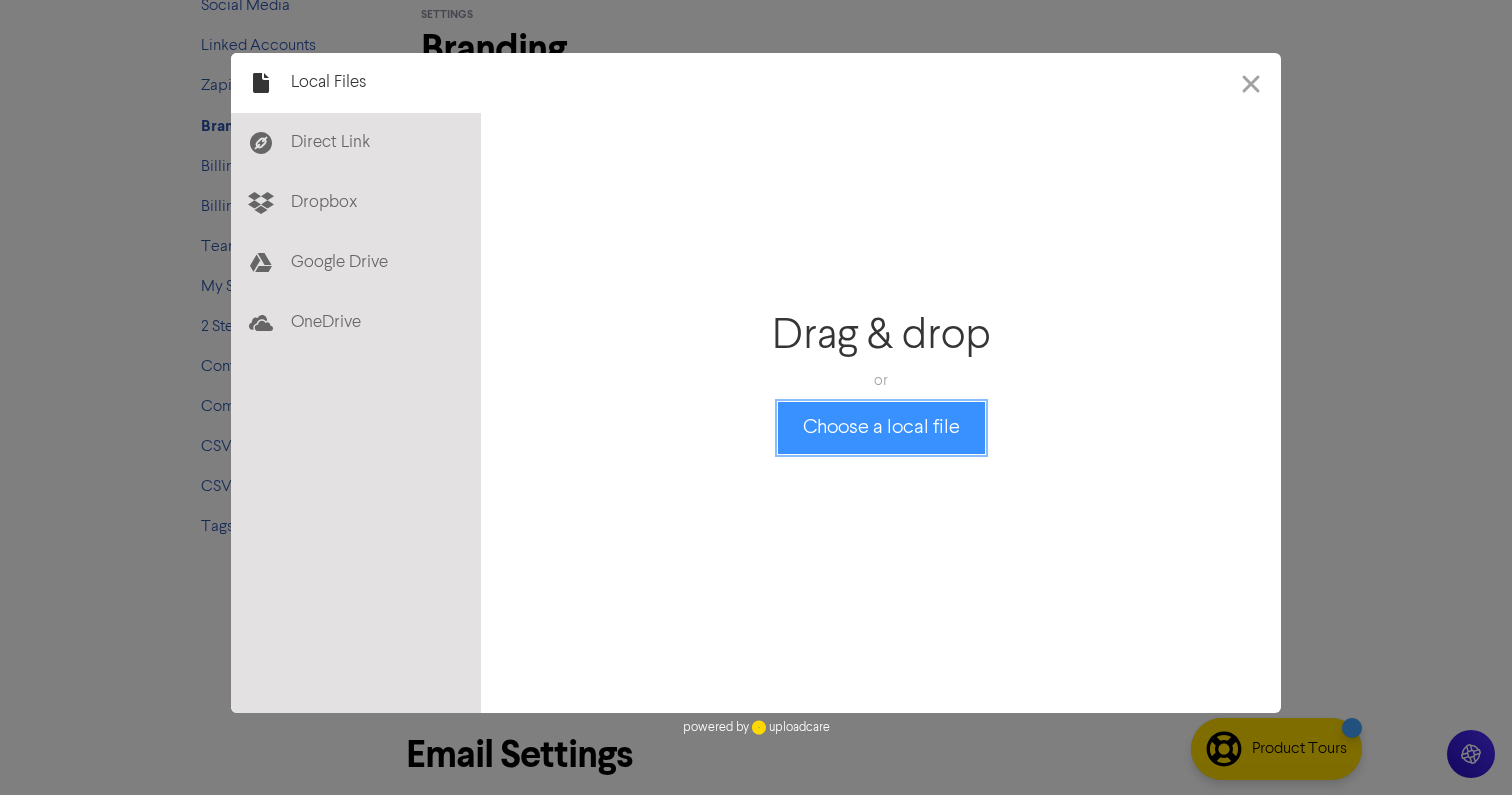 click on "Choose a local file" at bounding box center (881, 428) 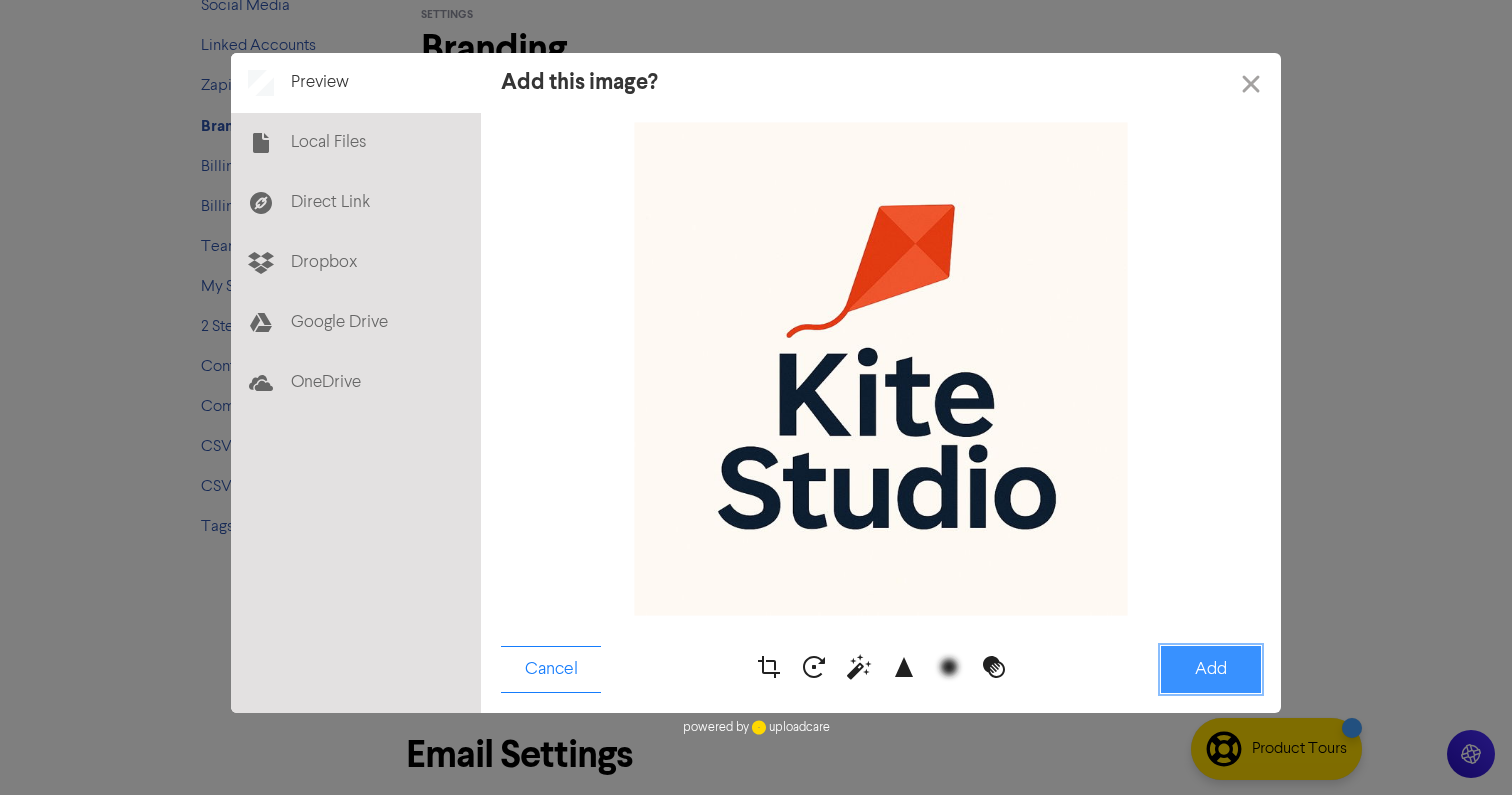 click on "Add" at bounding box center [1211, 669] 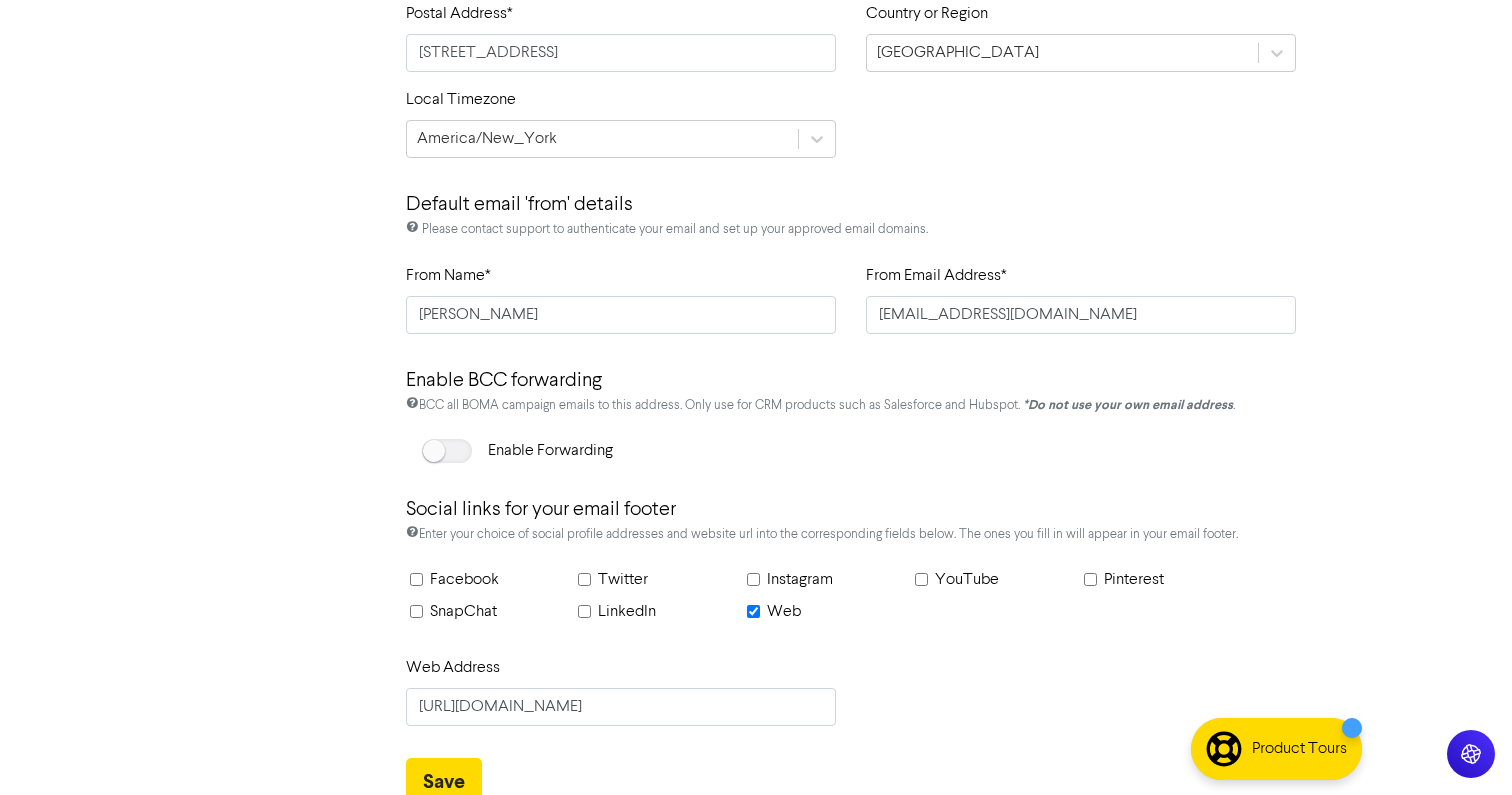 scroll, scrollTop: 1072, scrollLeft: 0, axis: vertical 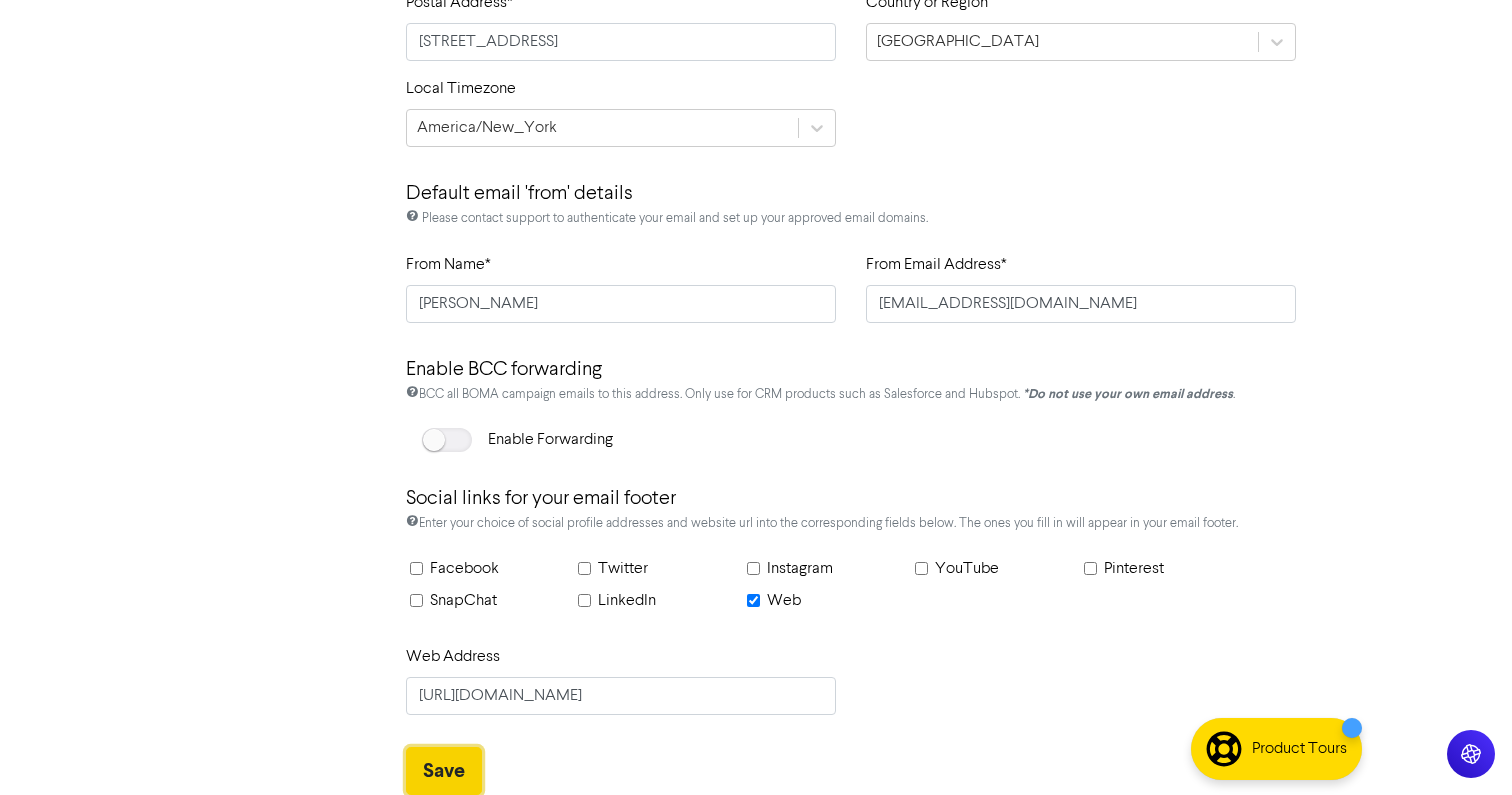 click on "Save" at bounding box center [444, 771] 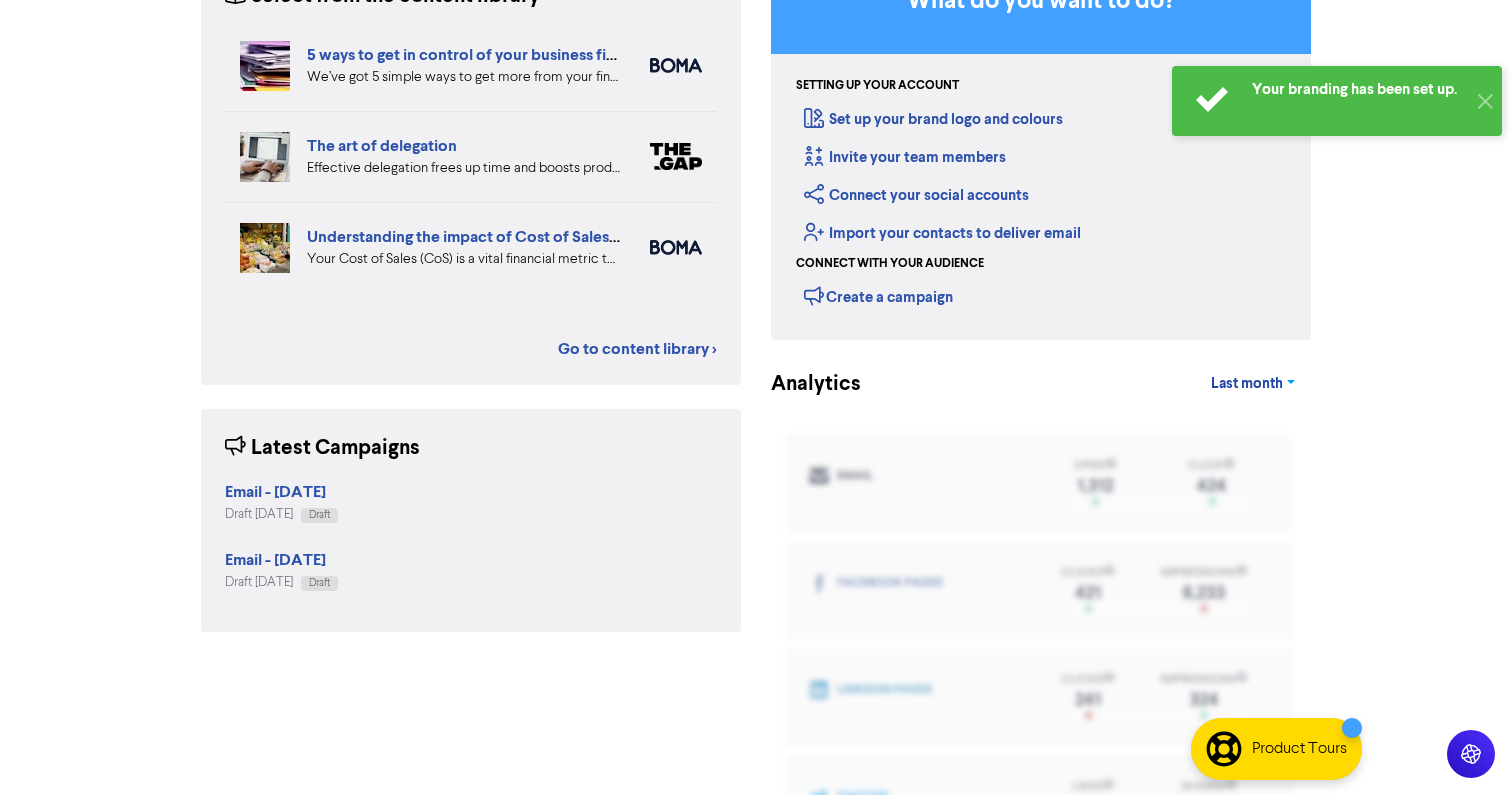 scroll, scrollTop: 0, scrollLeft: 0, axis: both 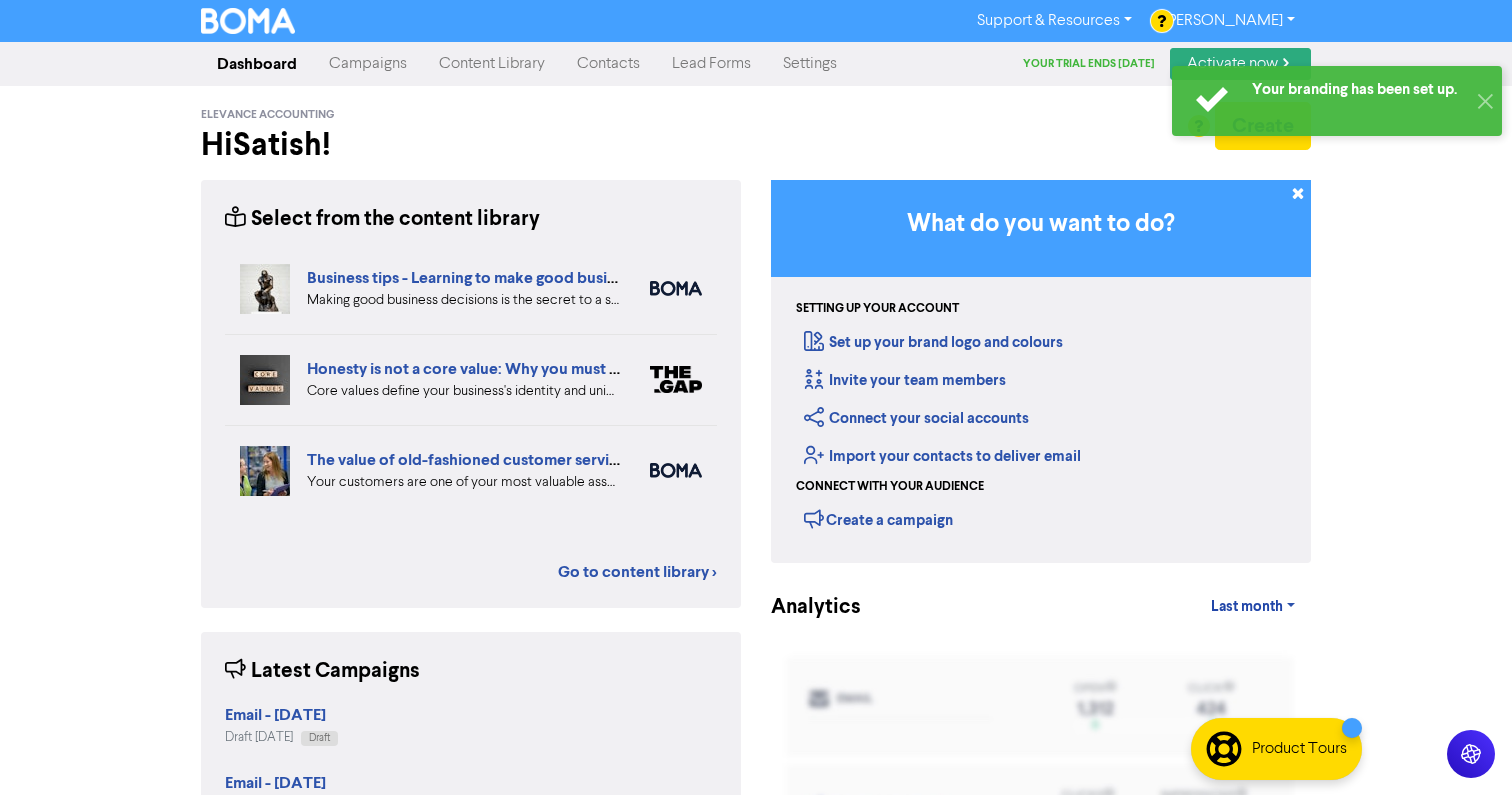 click on "Business tips - Learning to make good business decisions Making good business decisions is the secret to a successful startup. We’ll help you set up the best possible management information and will guide each step of your startup journey.
#businessadvice" at bounding box center [471, 289] 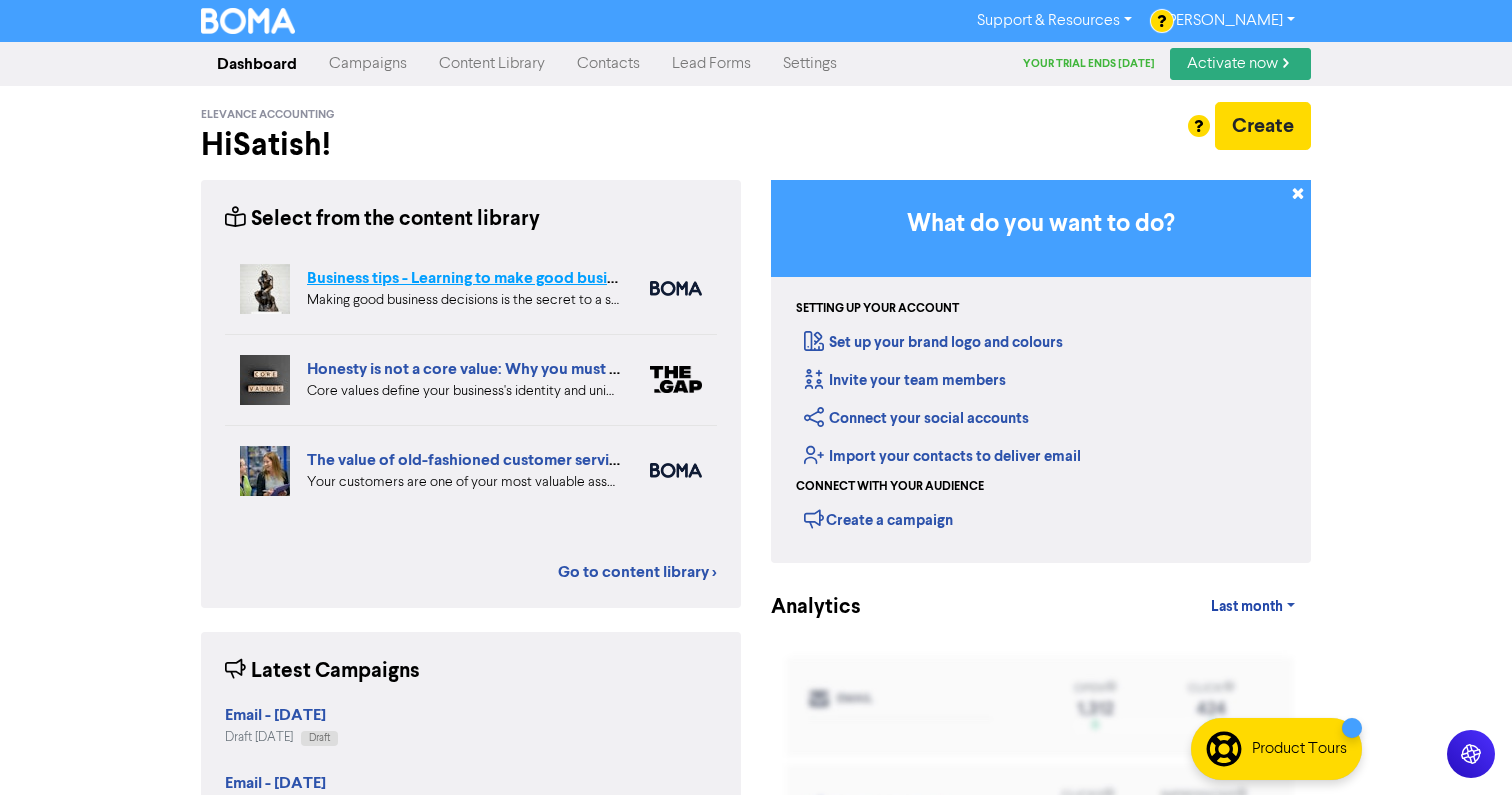 click on "Business tips - Learning to make good business decisions" at bounding box center [509, 278] 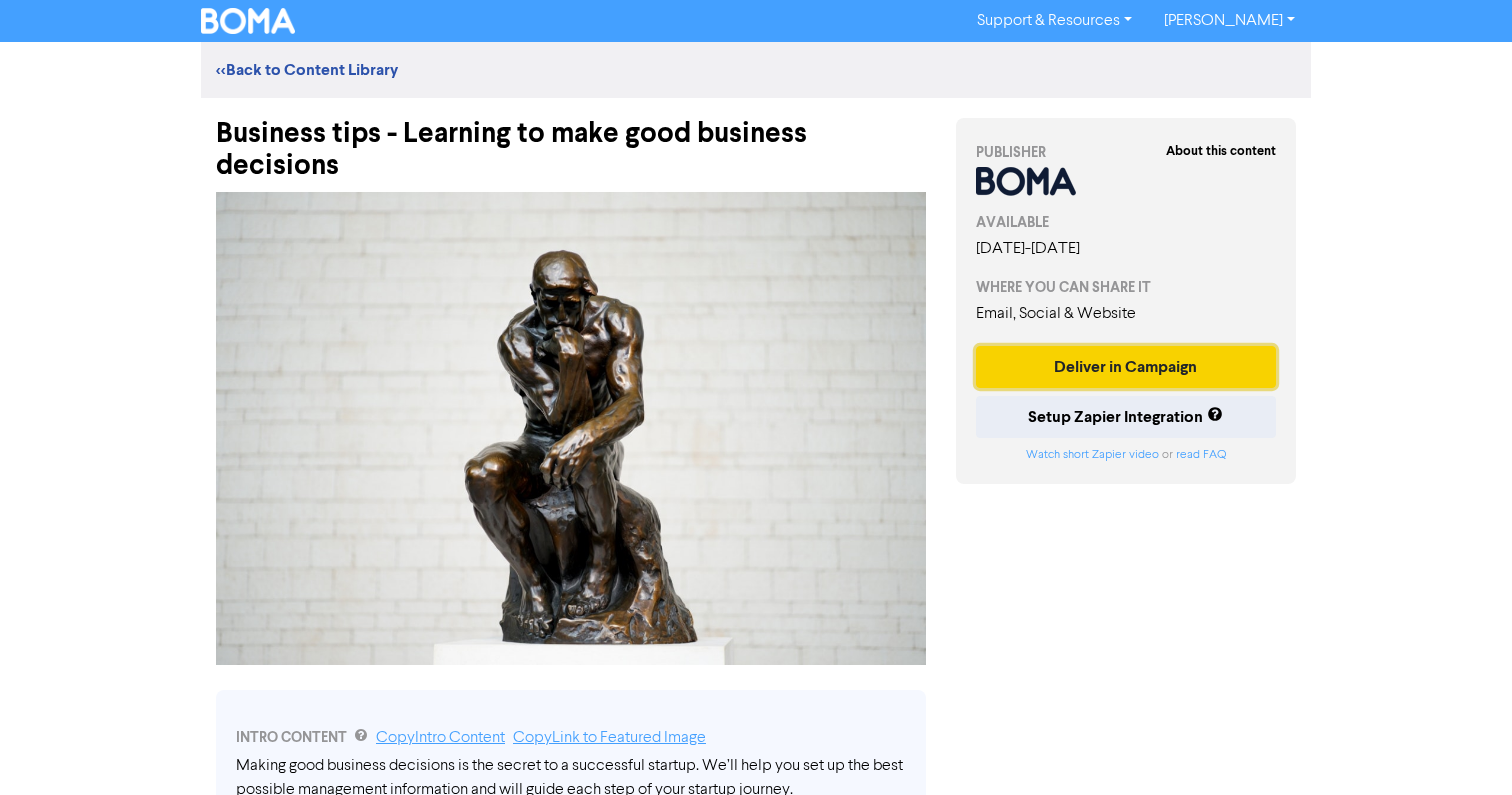 click on "Deliver in Campaign" at bounding box center (1126, 367) 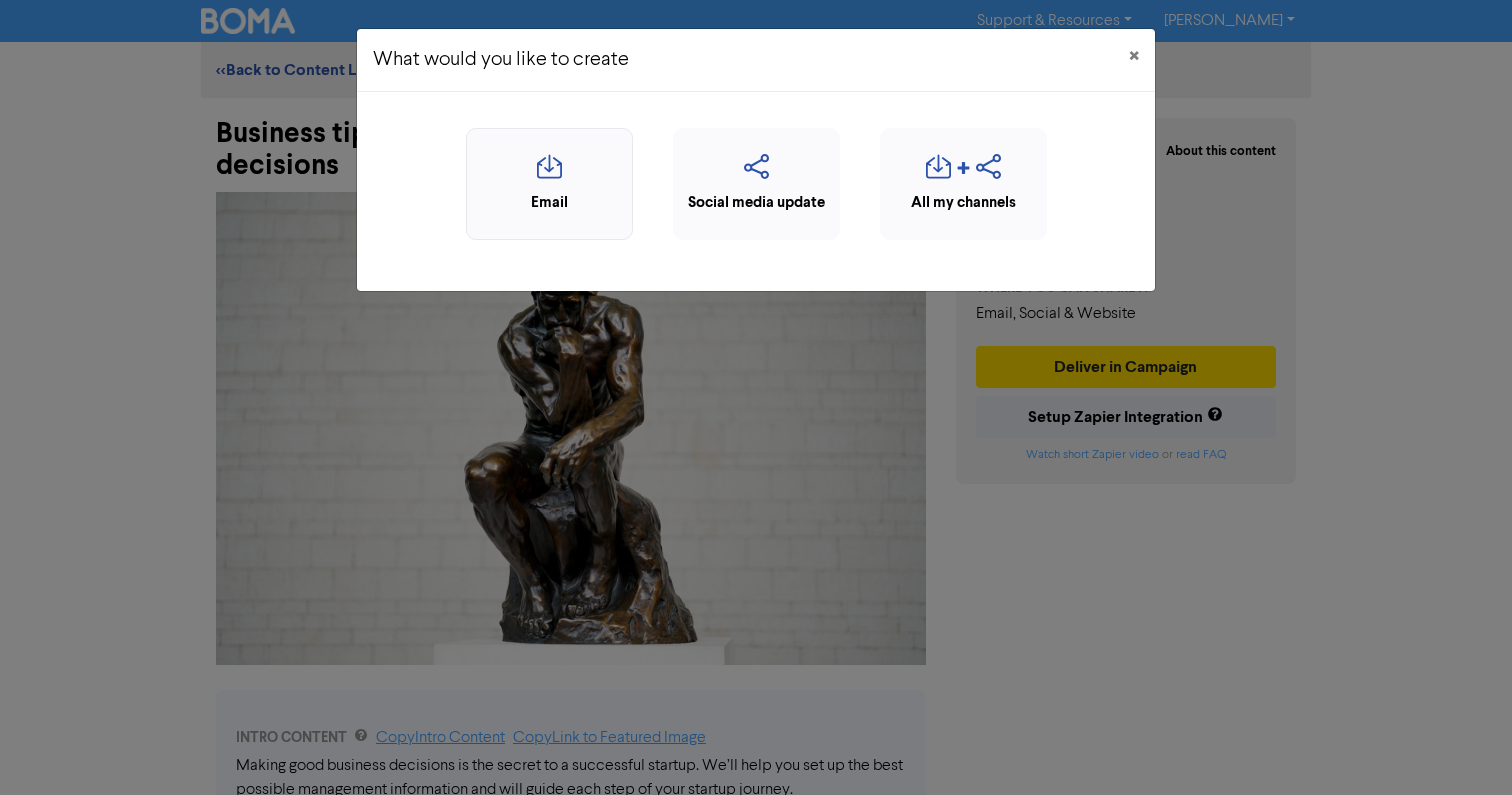 click on "Email" at bounding box center (549, 203) 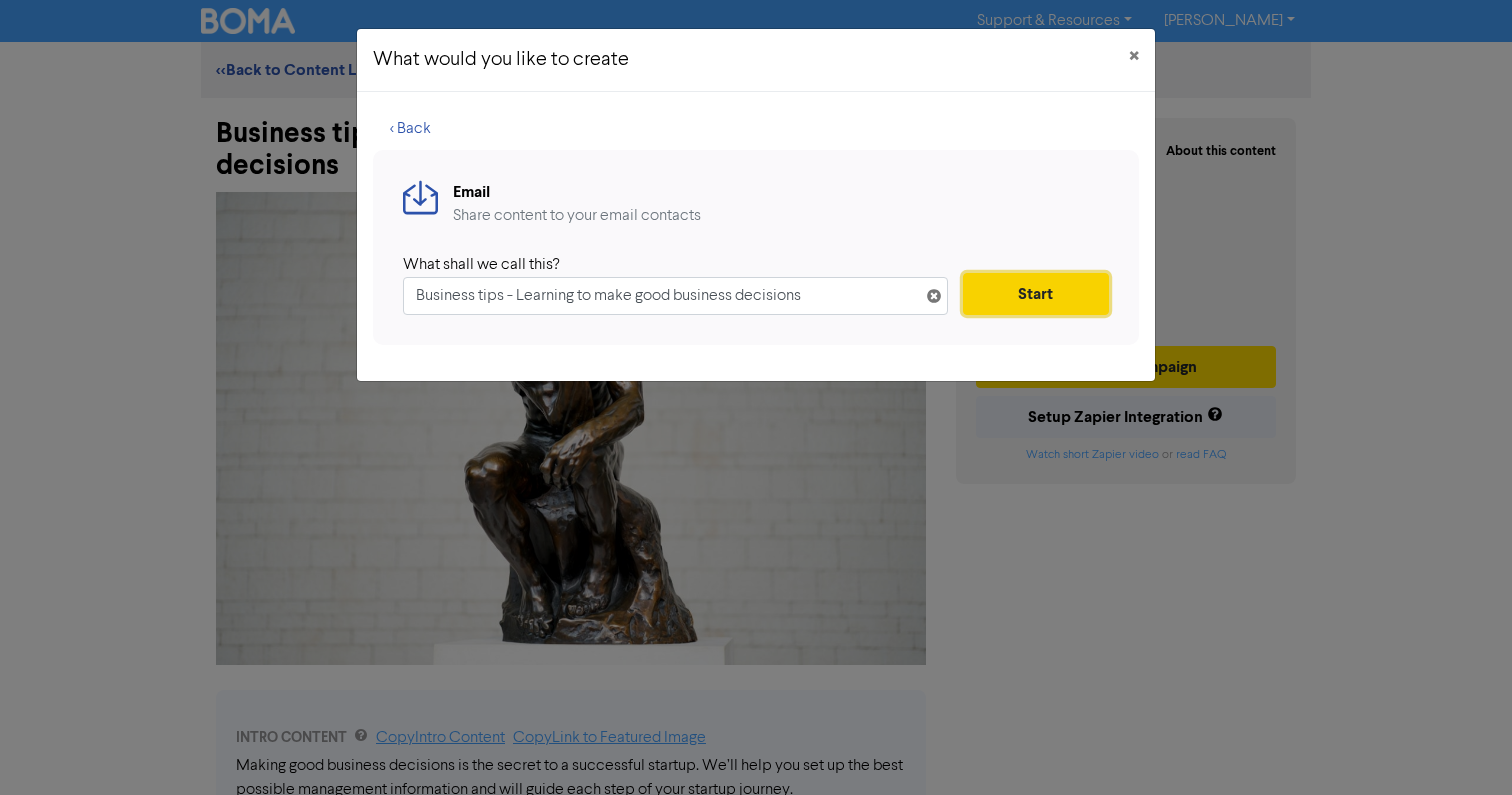 click on "Start" at bounding box center (1036, 294) 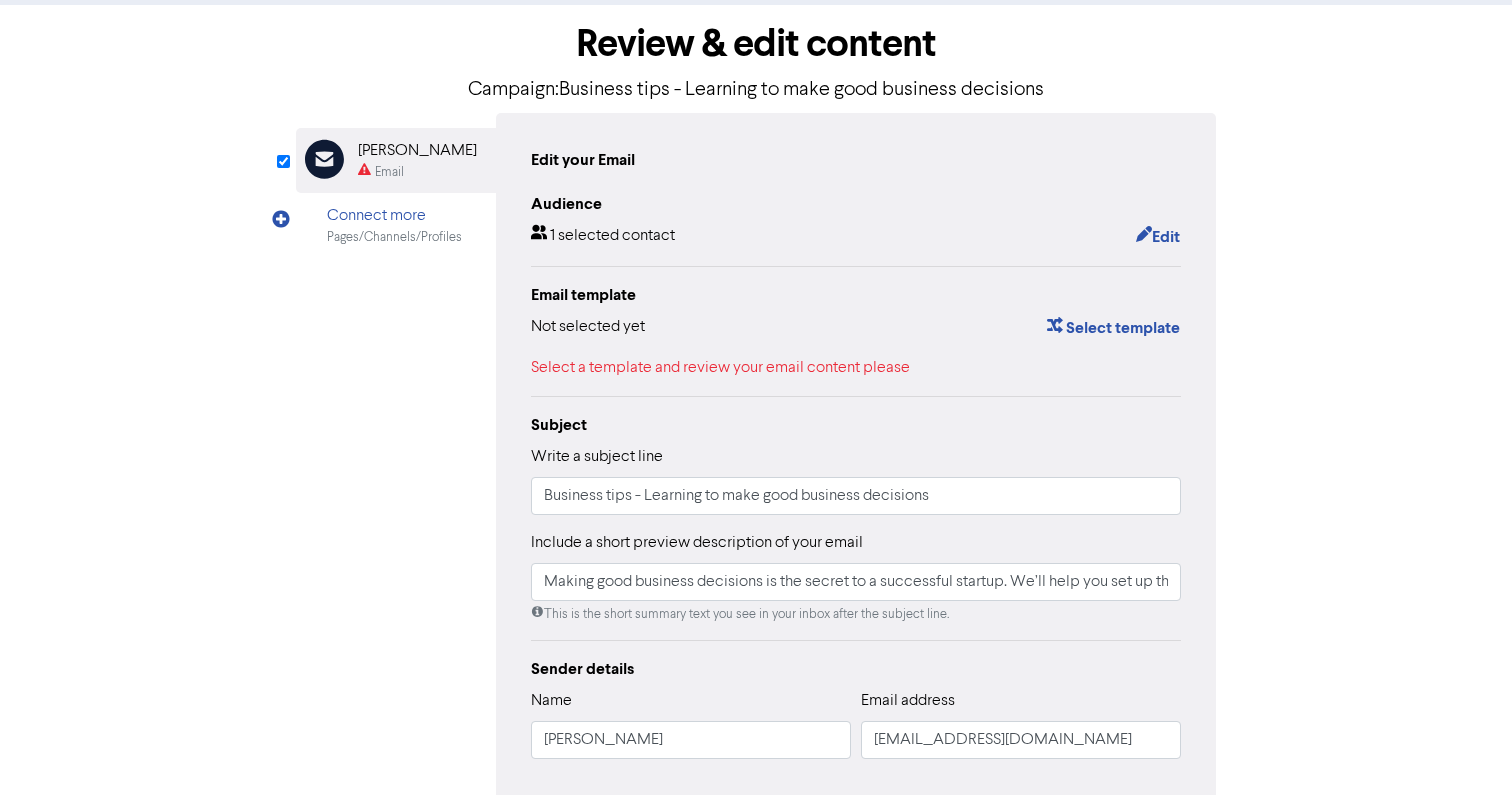 scroll, scrollTop: 211, scrollLeft: 0, axis: vertical 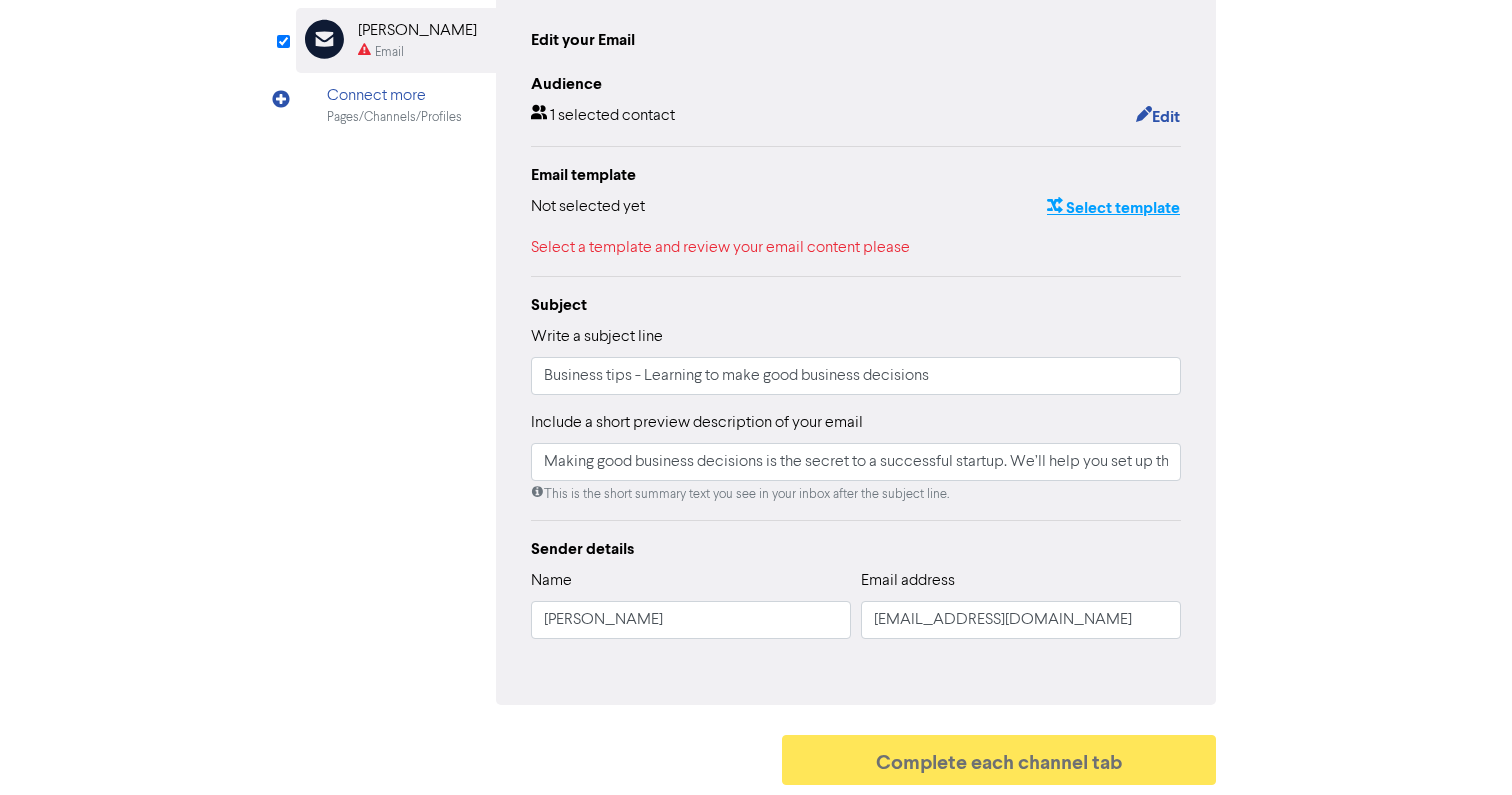 click on "Select template" at bounding box center [1113, 208] 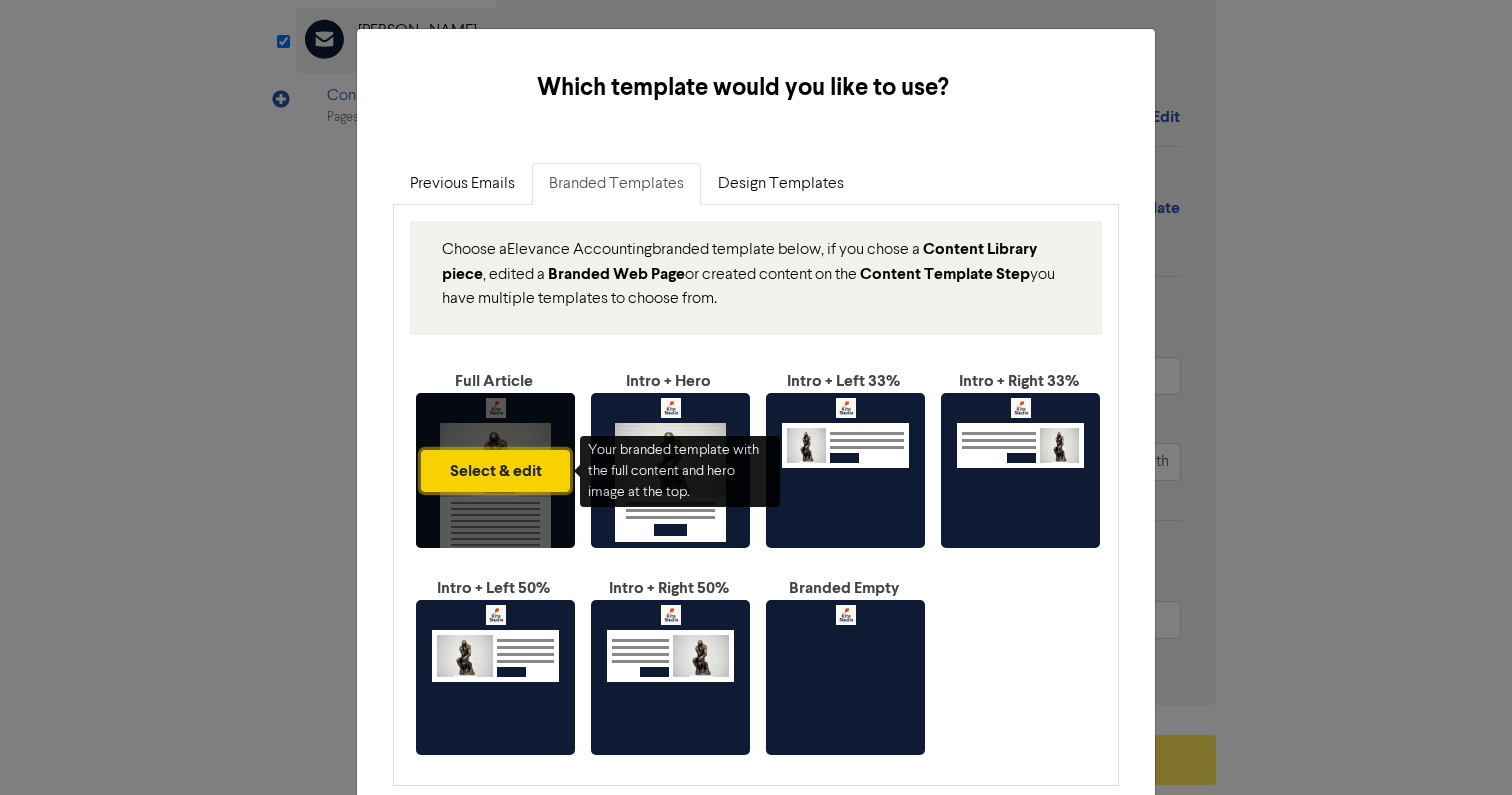 click on "Select & edit" at bounding box center [495, 471] 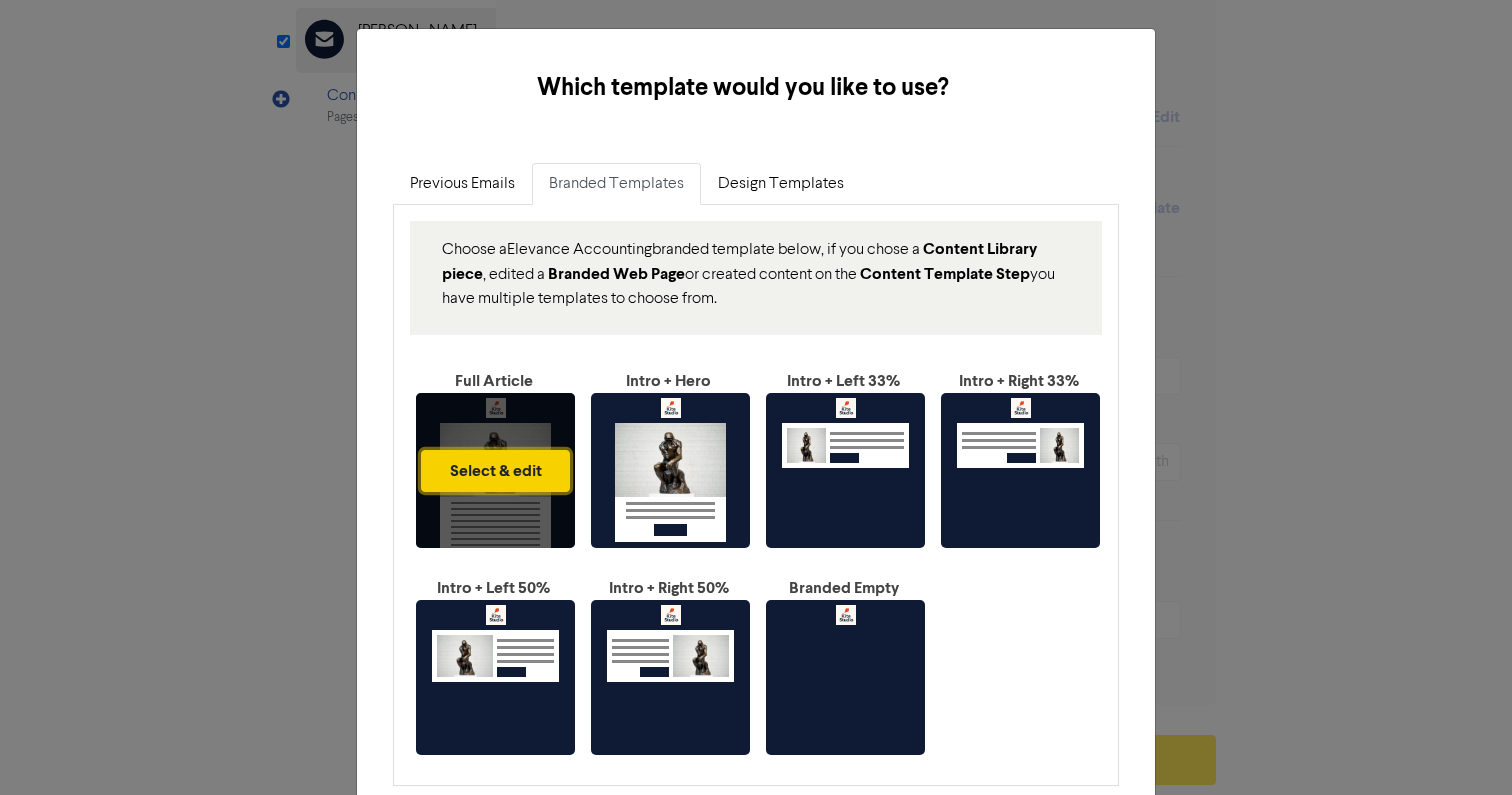 type on "Making good business decisions is the secret to a successful startup. We’ll help you set up the best possible management information and will guide each step of your startup journey.#businessadvice" 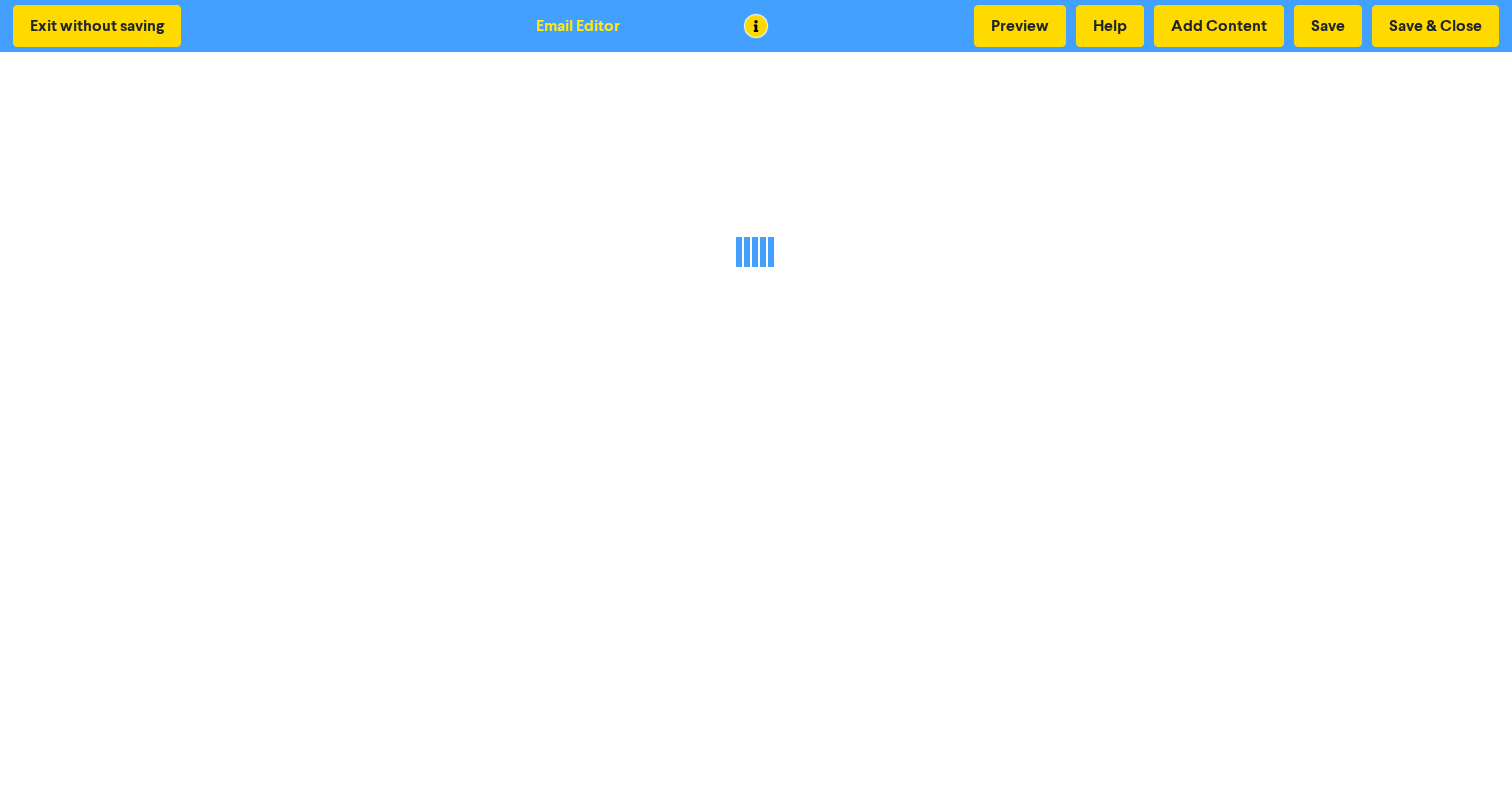 scroll, scrollTop: 0, scrollLeft: 0, axis: both 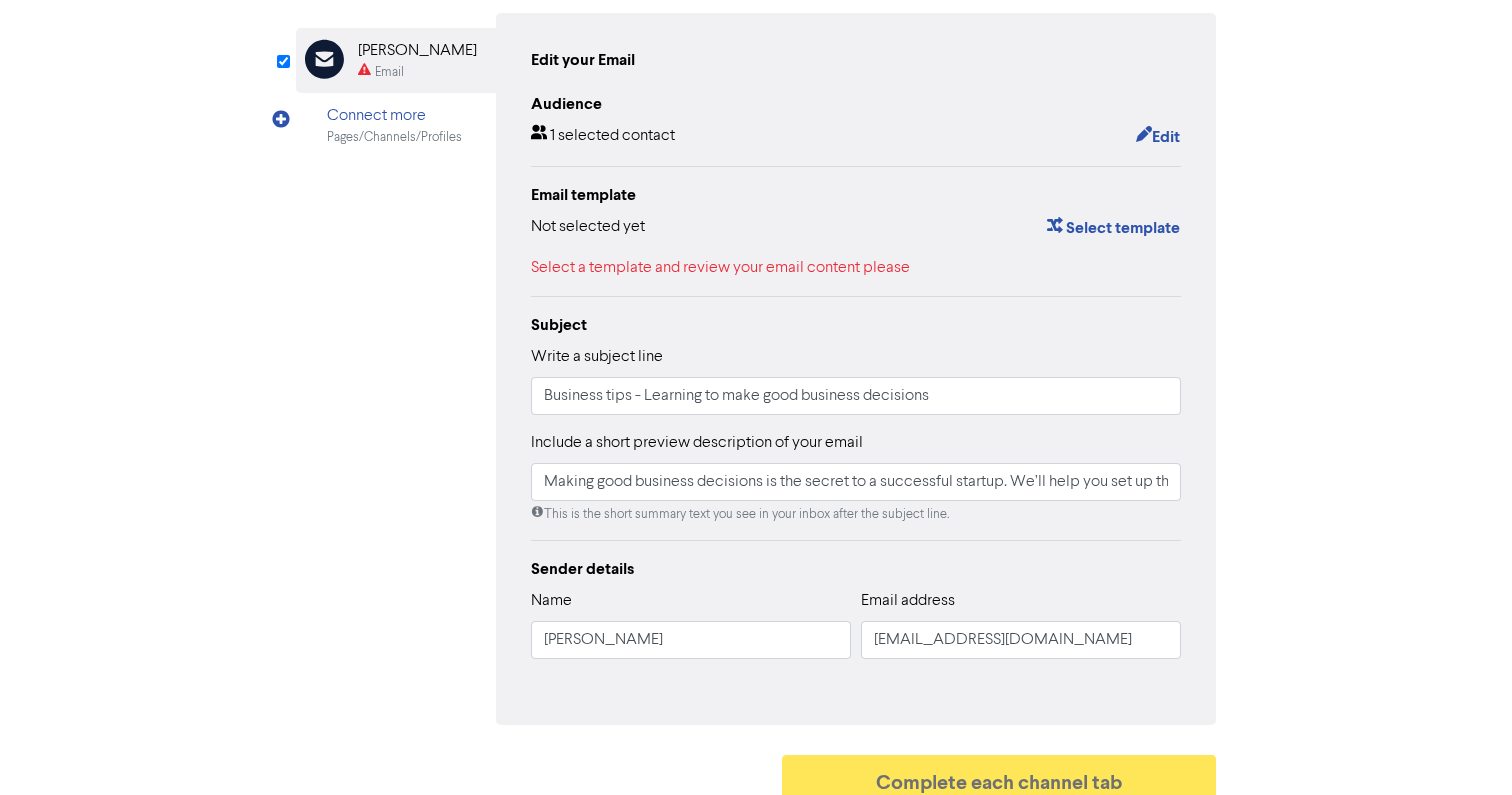 type on "Making good business decisions is the secret to a successful startup. We’ll help you set up the best possible management information and will guide each step of your startup journey.#businessadvice" 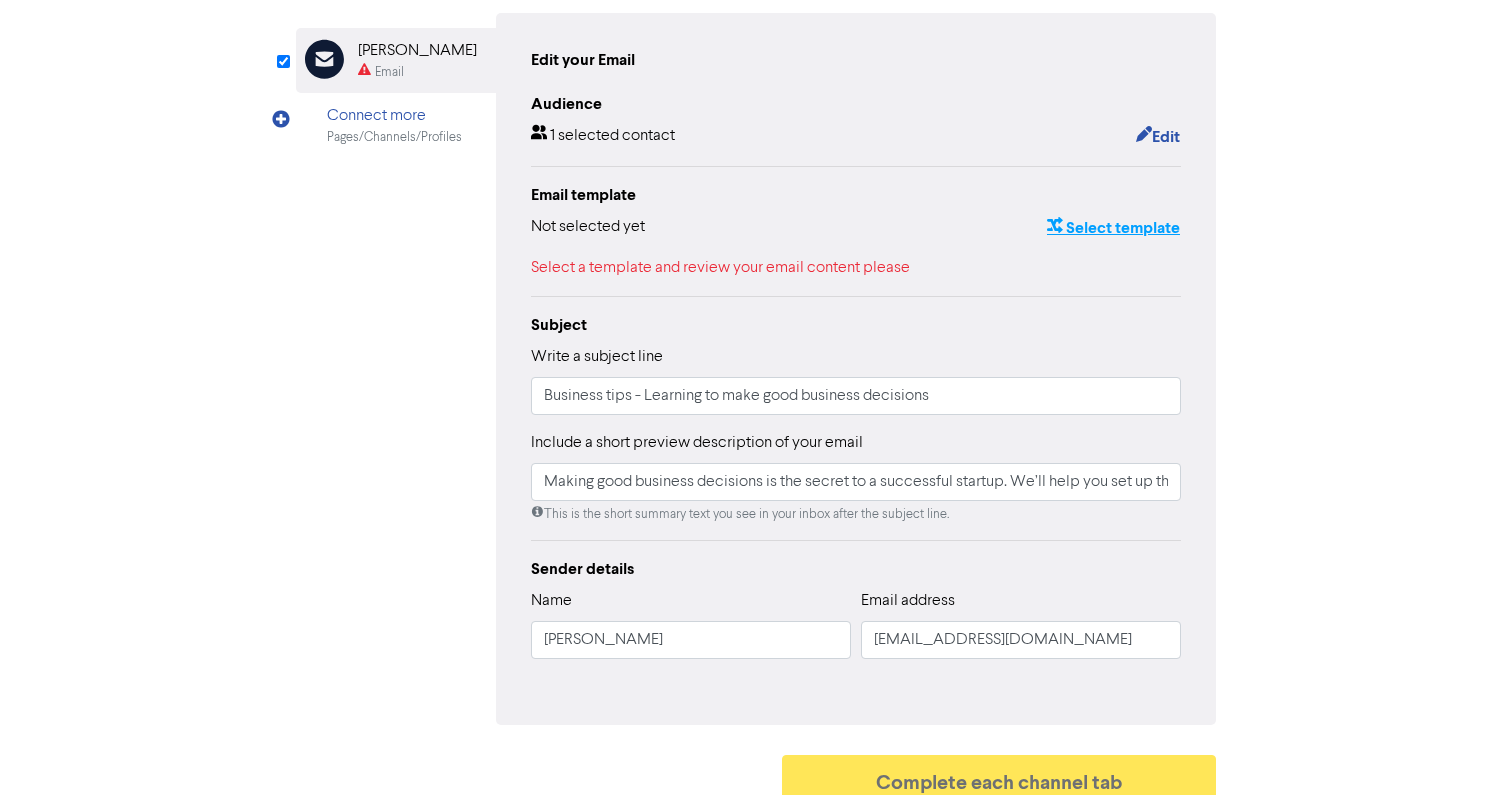 click on "Select template" at bounding box center [1113, 228] 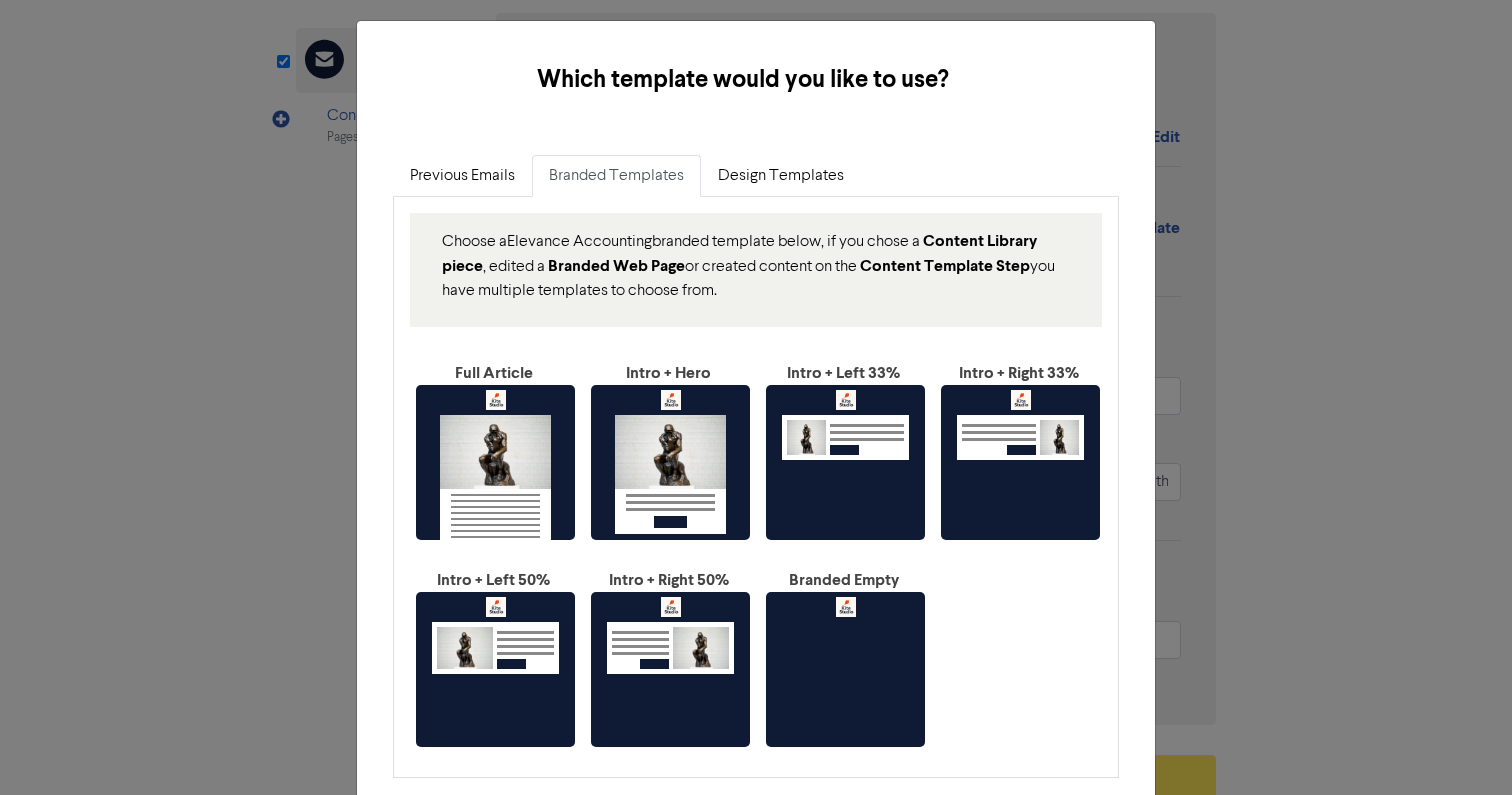 scroll, scrollTop: 6, scrollLeft: 0, axis: vertical 